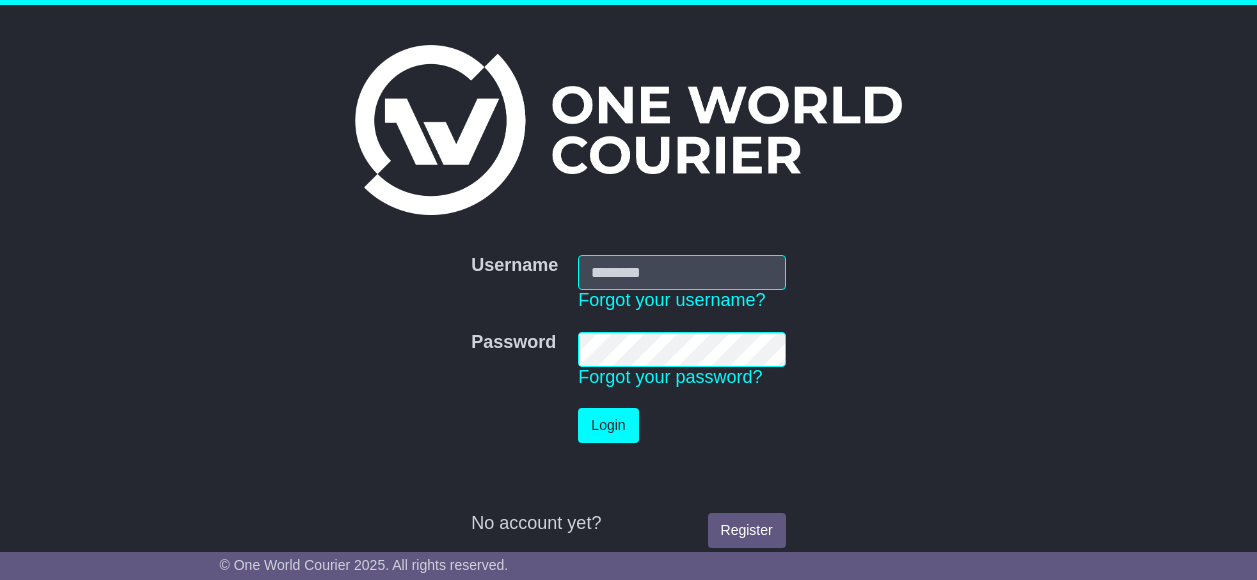 scroll, scrollTop: 0, scrollLeft: 0, axis: both 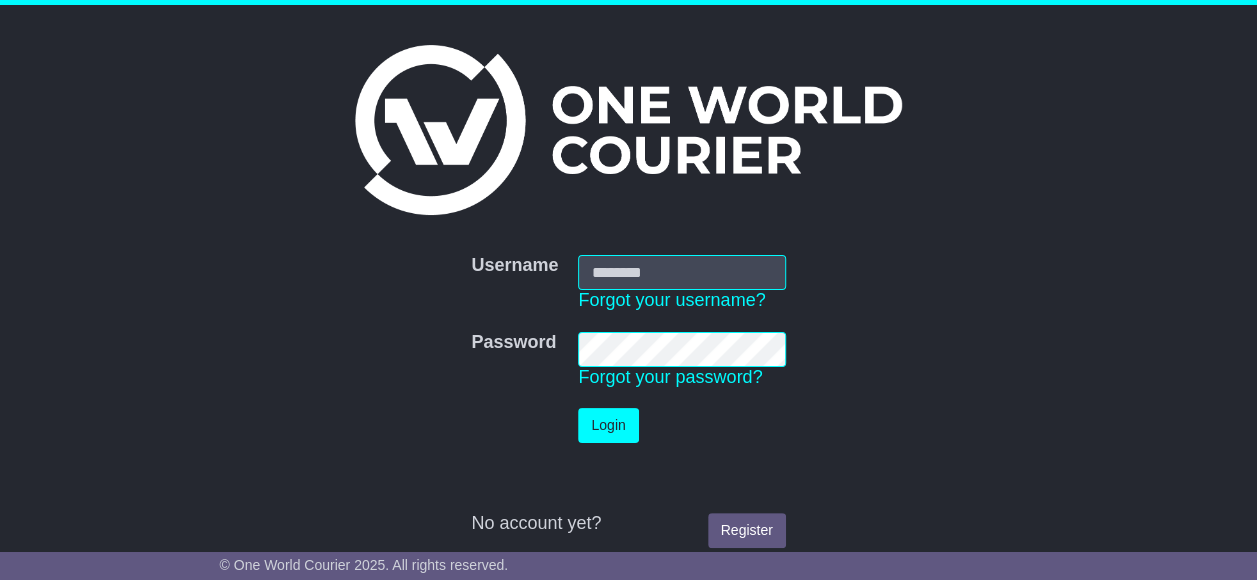 type on "**********" 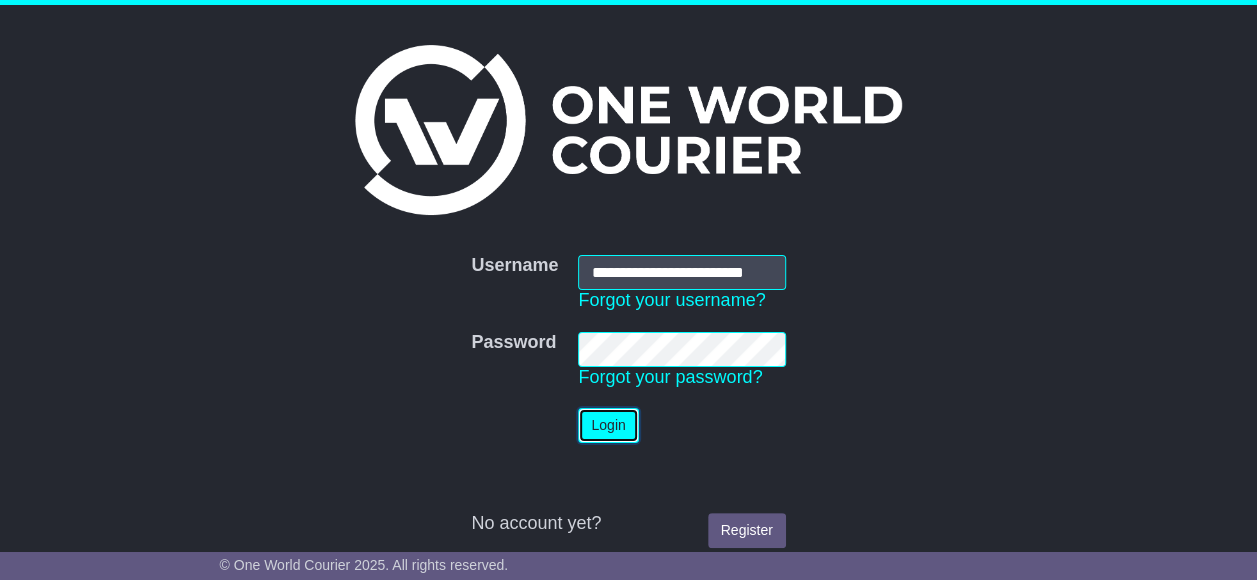 click on "Login" at bounding box center [608, 425] 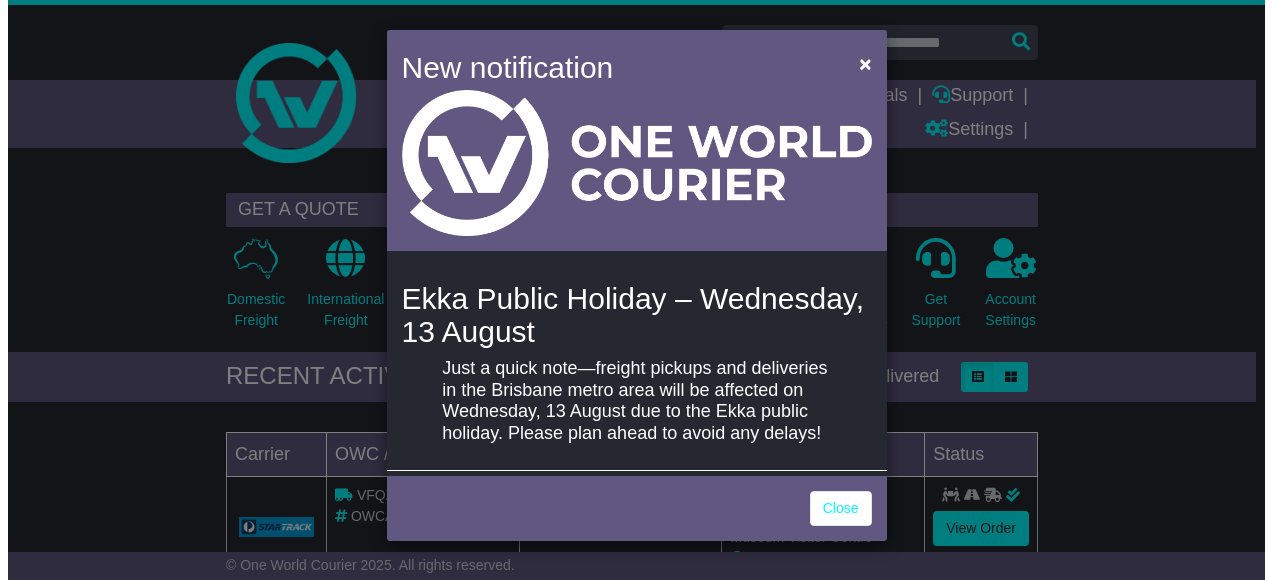 scroll, scrollTop: 0, scrollLeft: 0, axis: both 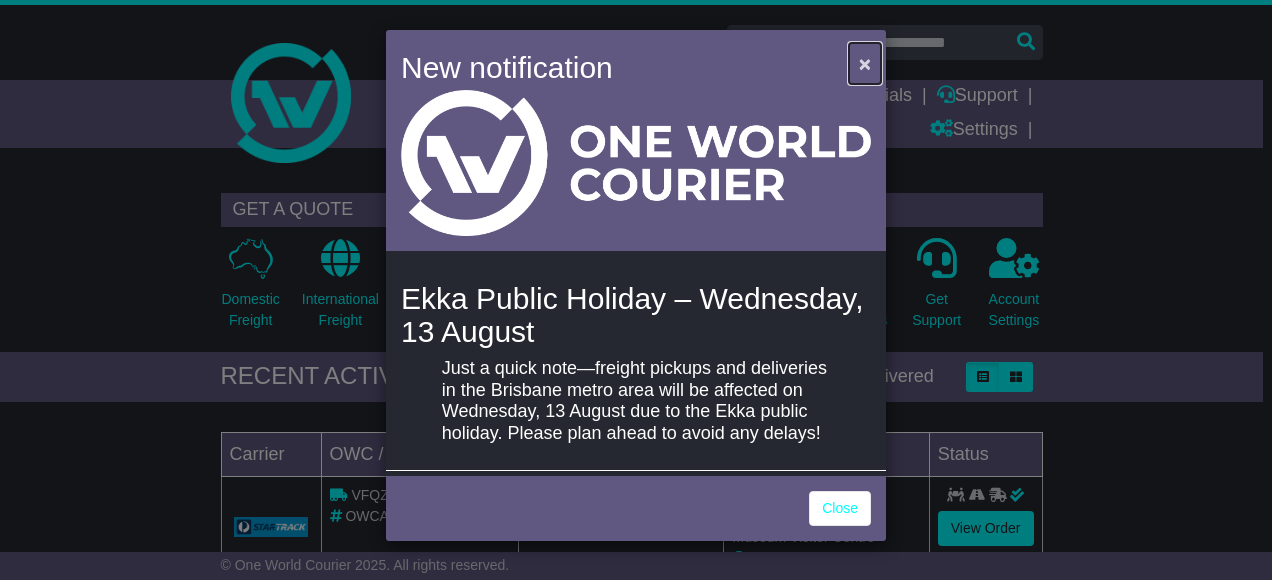 click on "×" at bounding box center (865, 63) 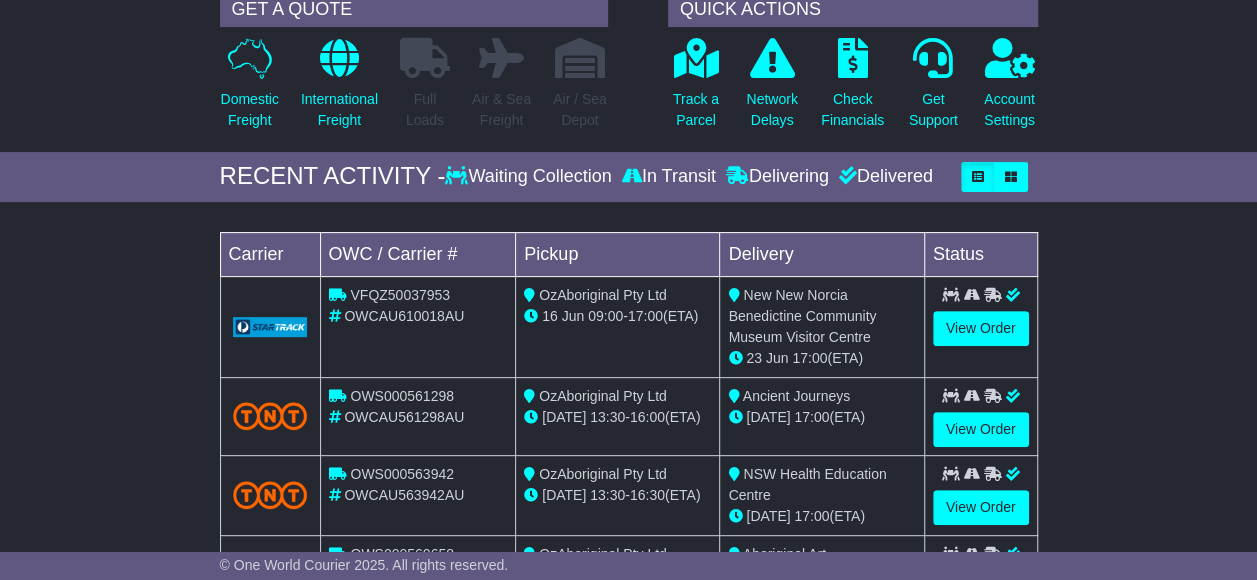 scroll, scrollTop: 0, scrollLeft: 0, axis: both 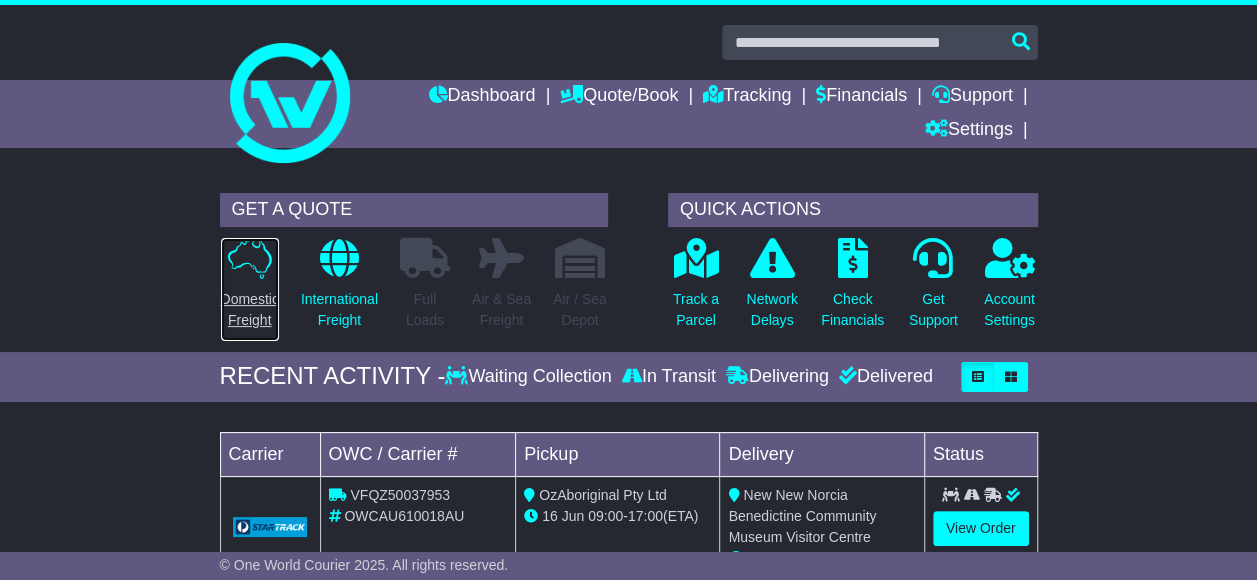 click at bounding box center [250, 258] 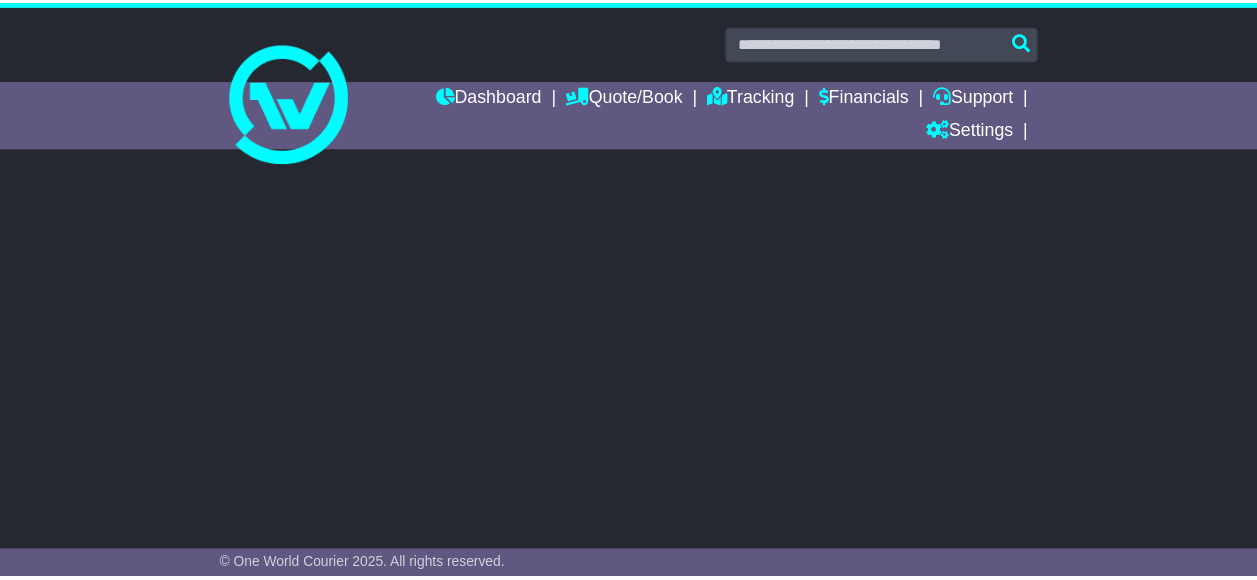 scroll, scrollTop: 0, scrollLeft: 0, axis: both 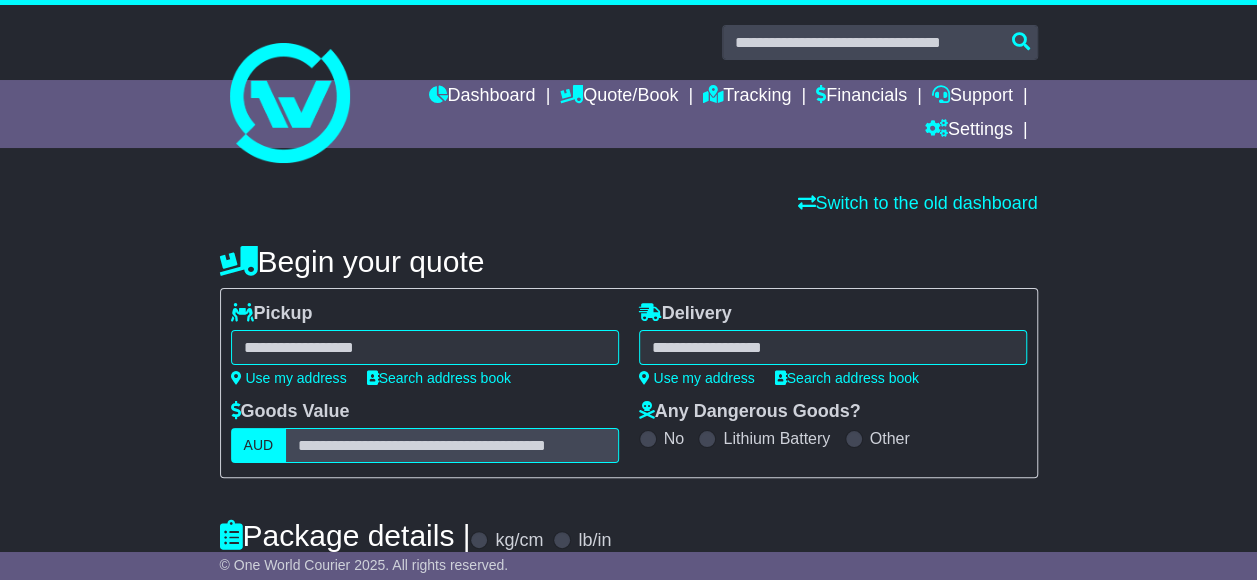 click at bounding box center (425, 347) 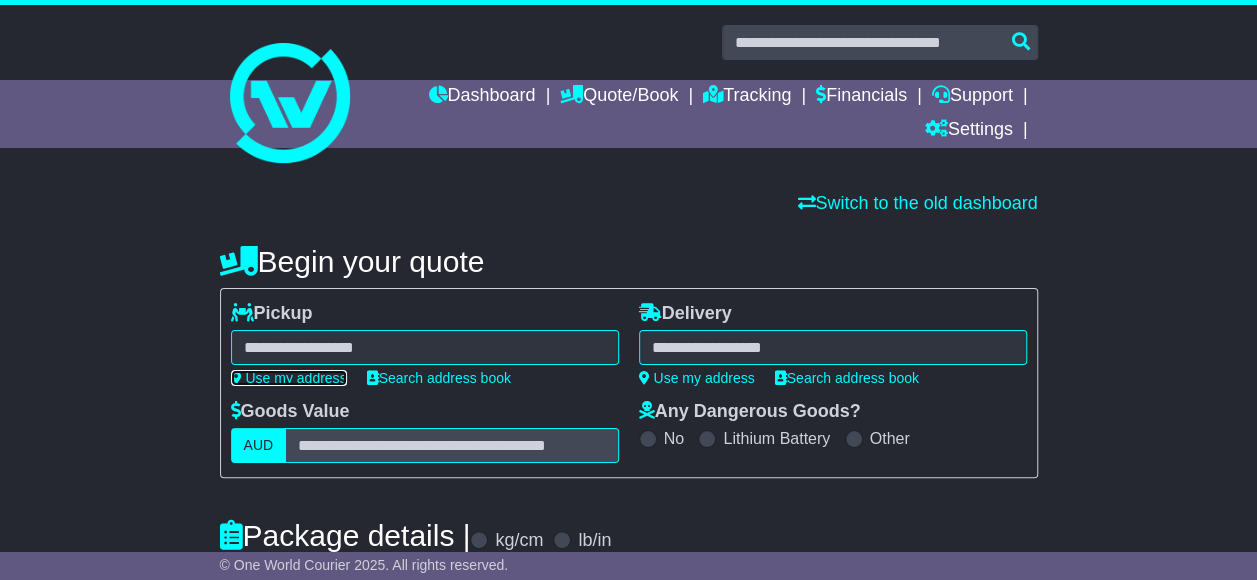 click on "Use my address" at bounding box center (289, 378) 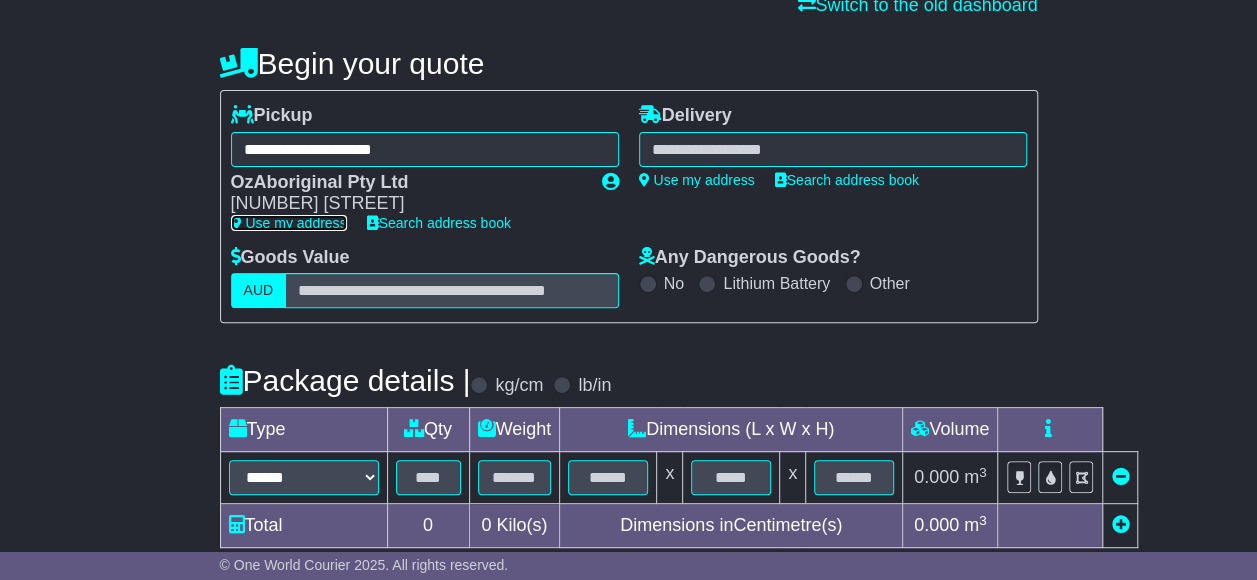 scroll, scrollTop: 200, scrollLeft: 0, axis: vertical 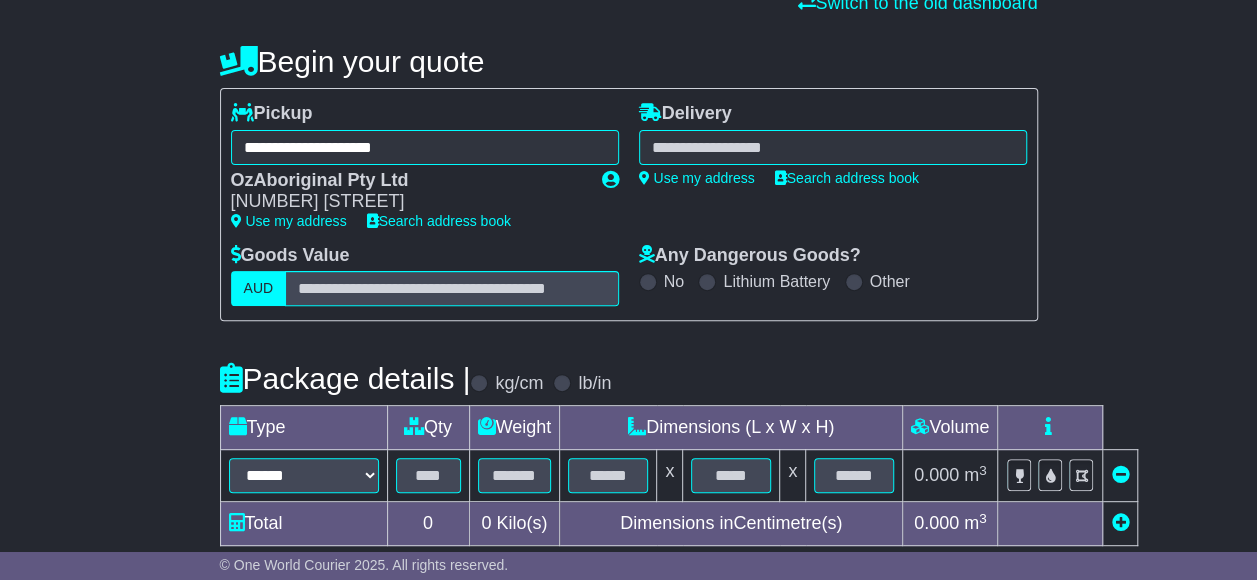 click on "**********" at bounding box center [628, 460] 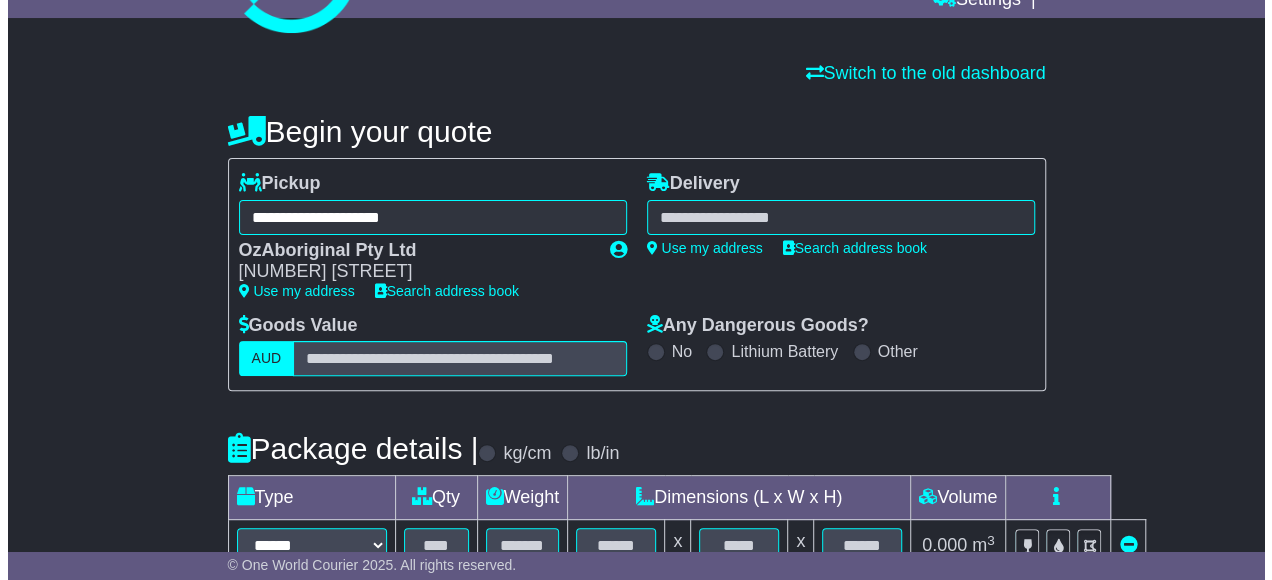 scroll, scrollTop: 100, scrollLeft: 0, axis: vertical 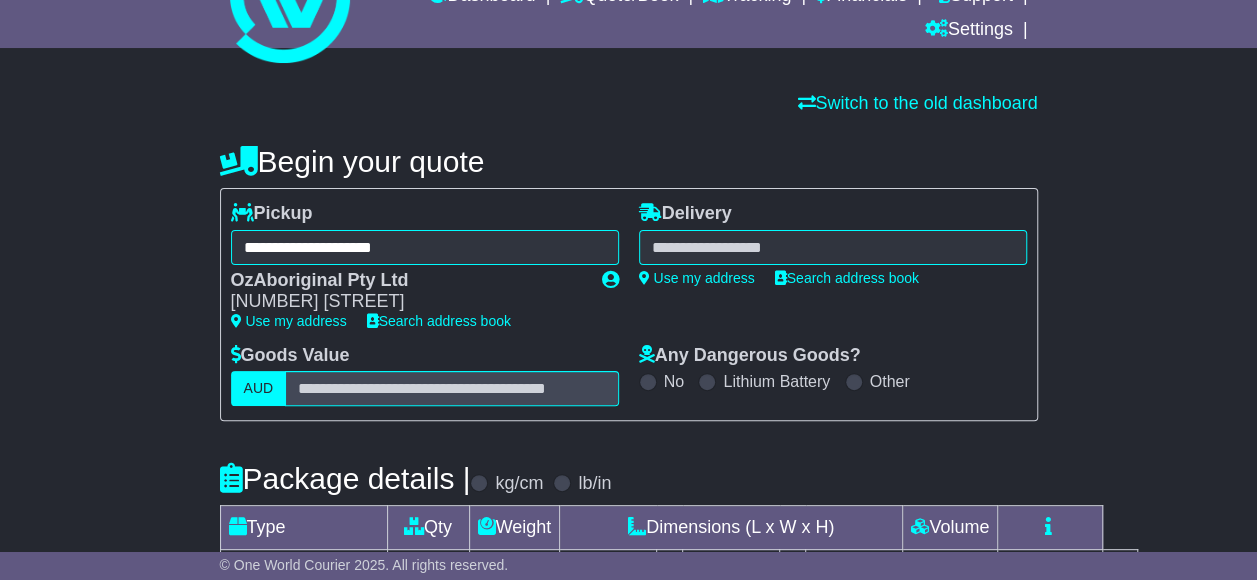 click on "**********" at bounding box center [425, 247] 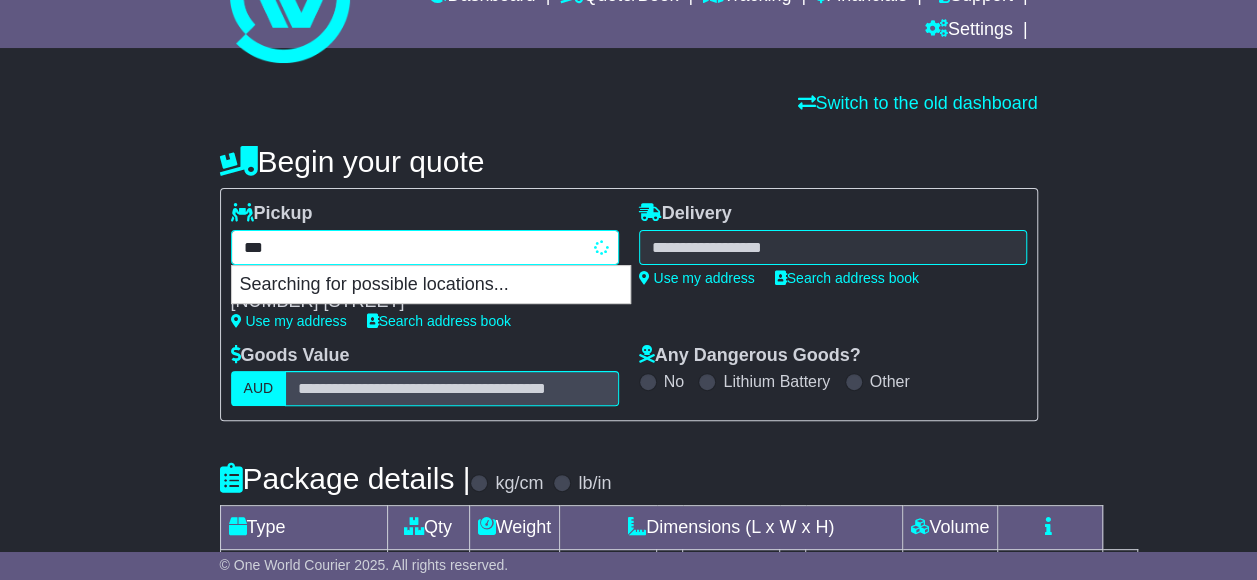 type on "****" 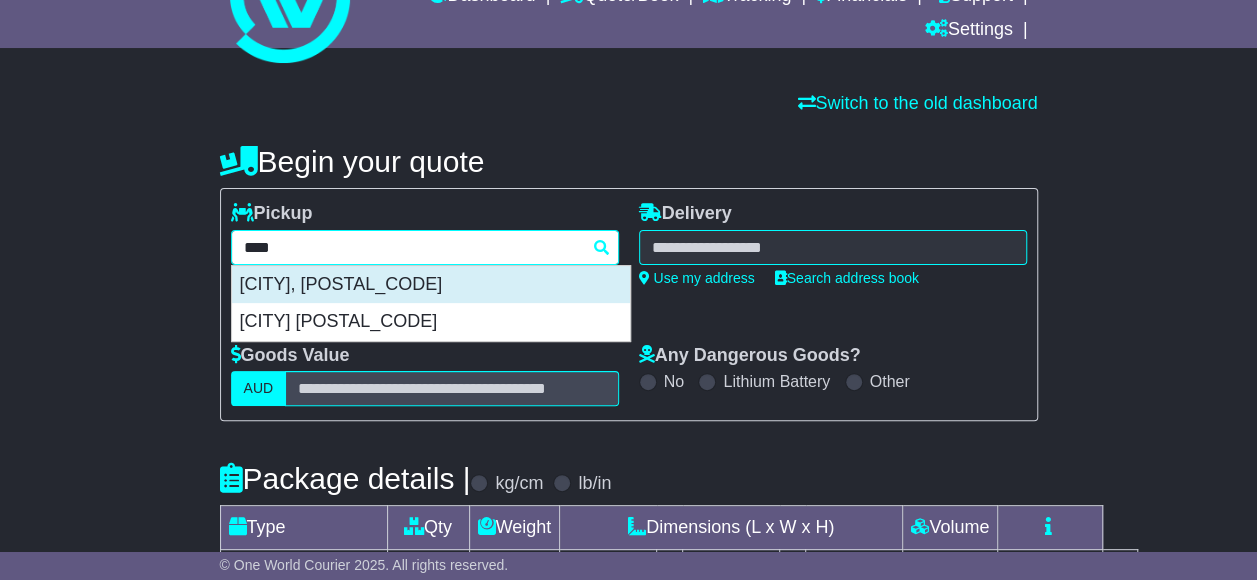 click on "[CITY], [POSTAL_CODE]" at bounding box center [431, 285] 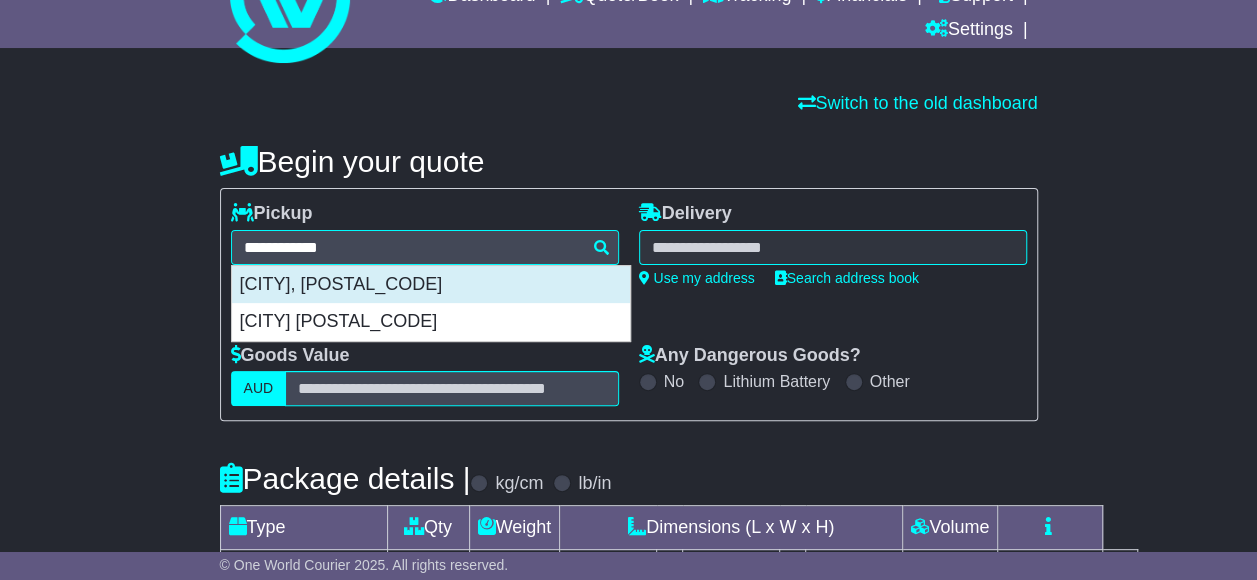 type on "**********" 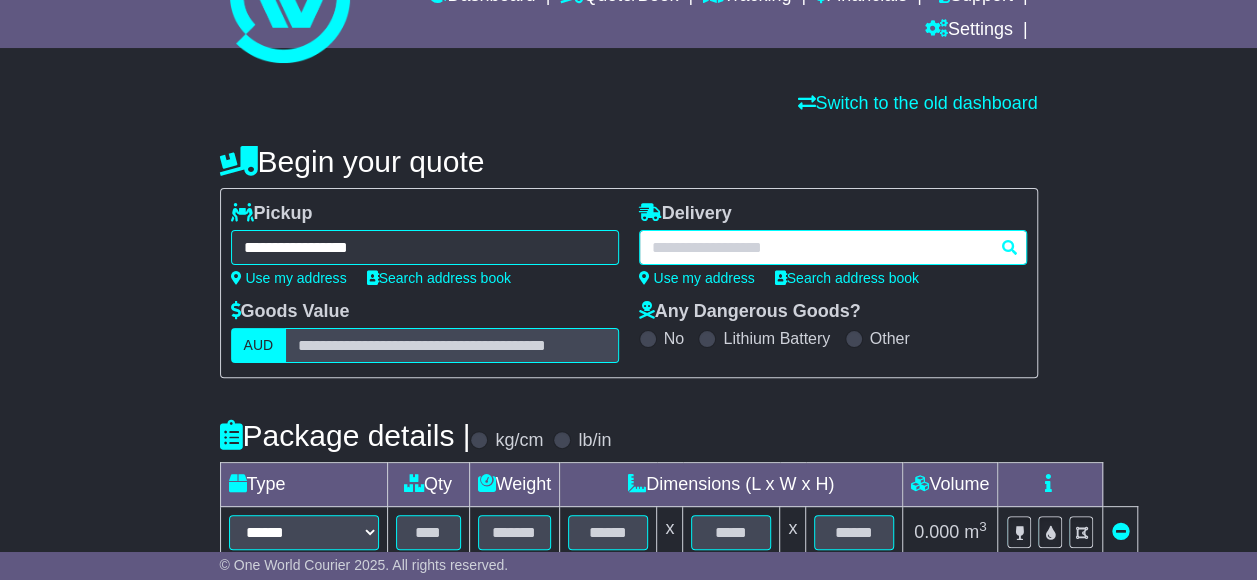 click at bounding box center (833, 247) 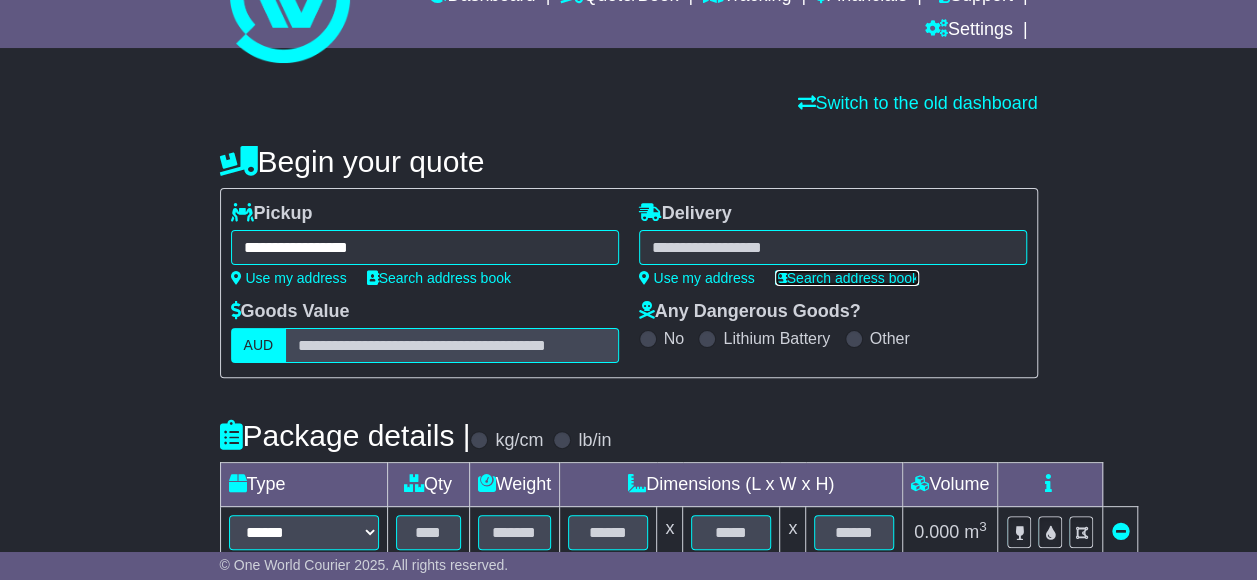 click on "Search address book" at bounding box center (847, 278) 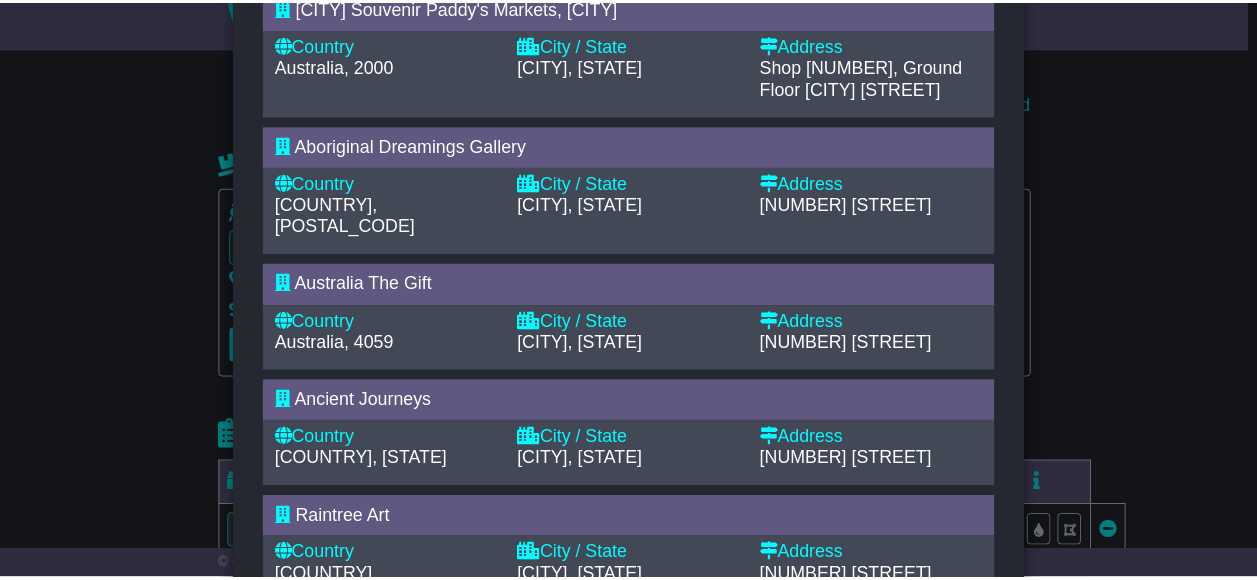 scroll, scrollTop: 888, scrollLeft: 0, axis: vertical 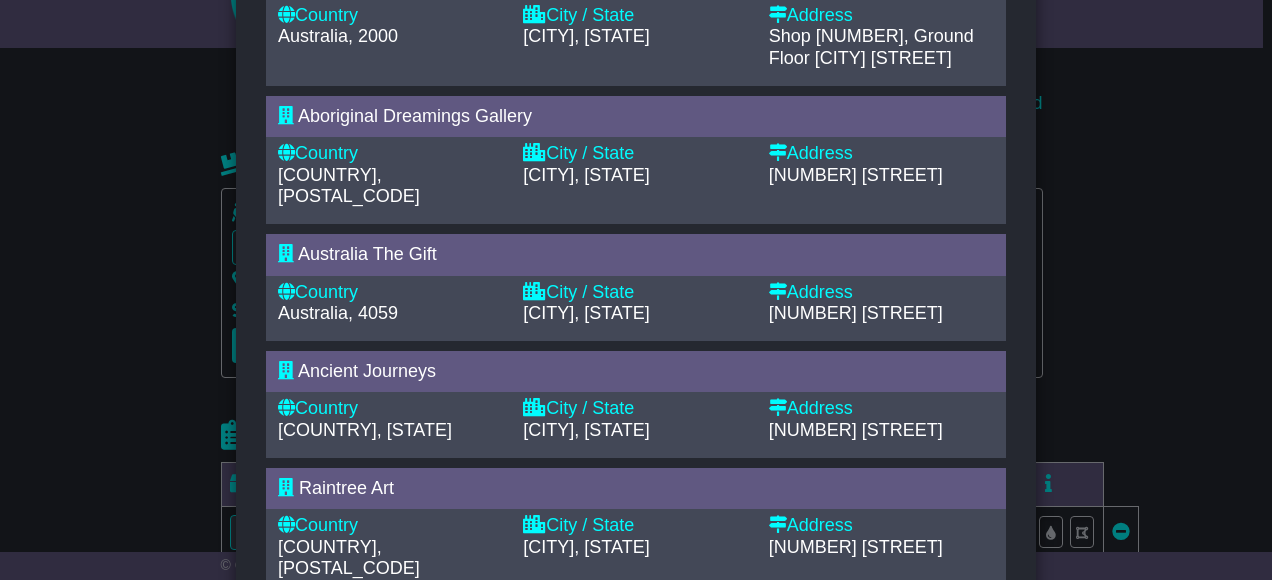 click on "[CITY], [STATE]" at bounding box center [635, 431] 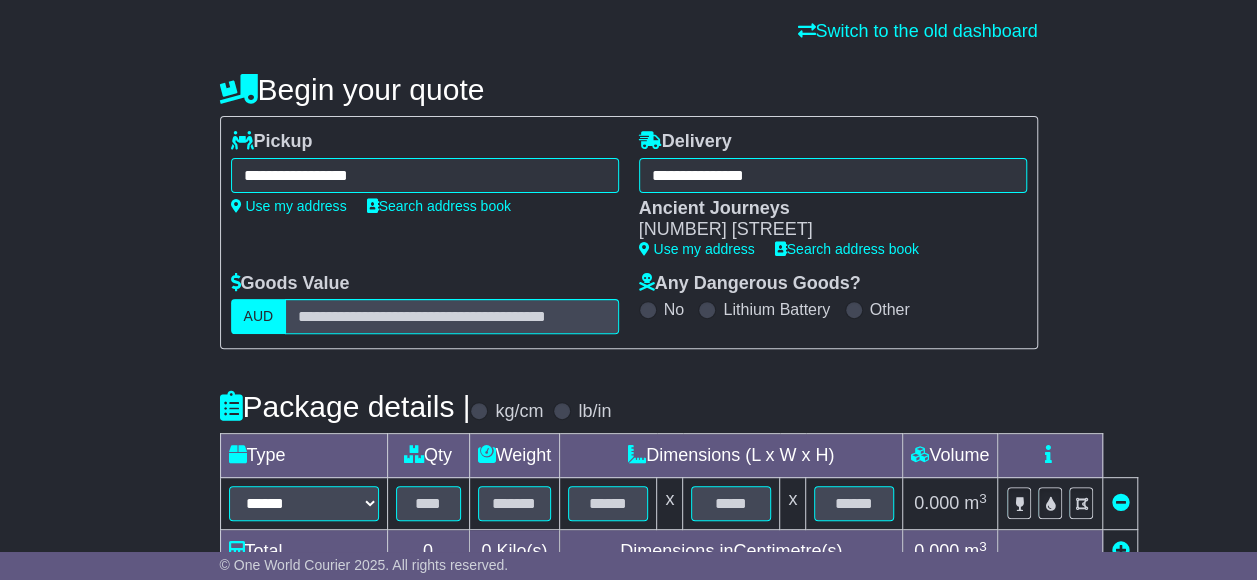 scroll, scrollTop: 200, scrollLeft: 0, axis: vertical 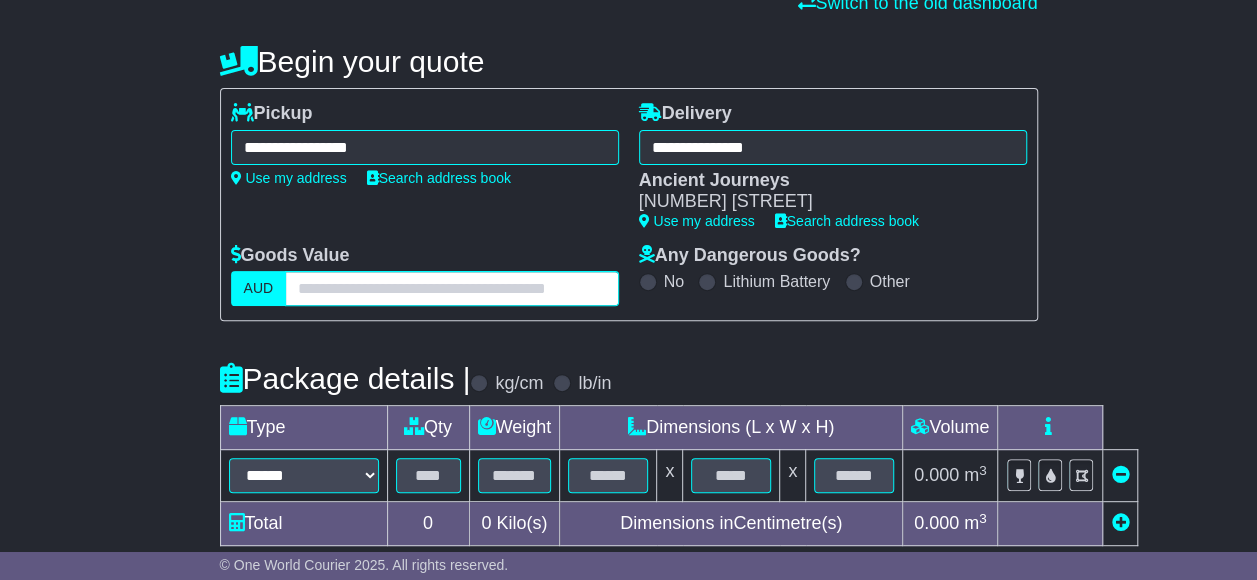click at bounding box center (451, 288) 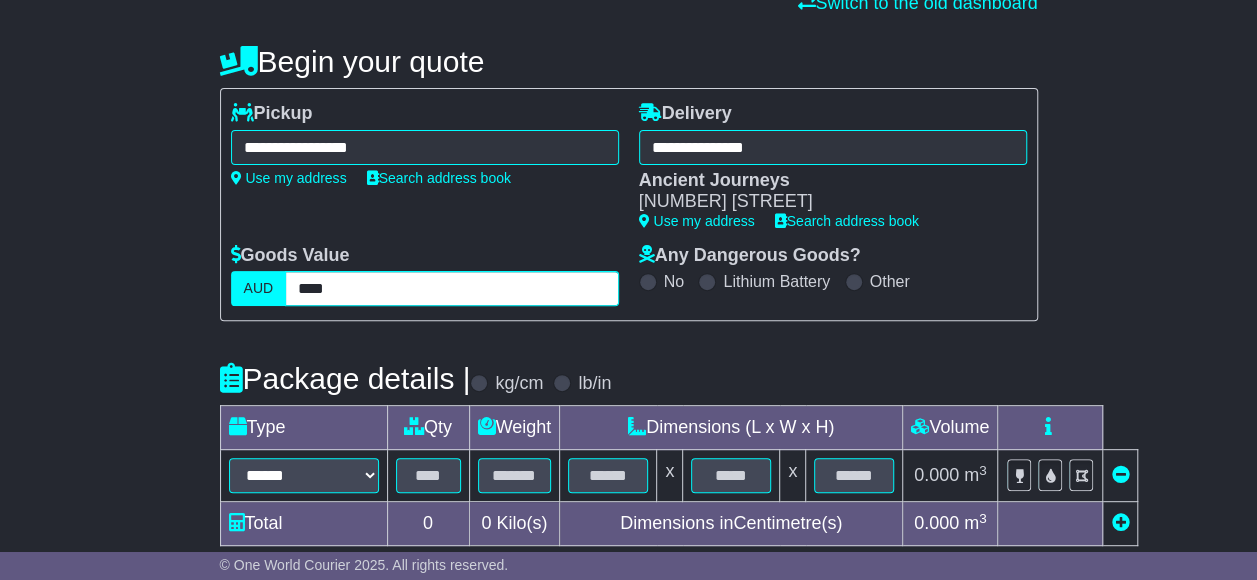 scroll, scrollTop: 400, scrollLeft: 0, axis: vertical 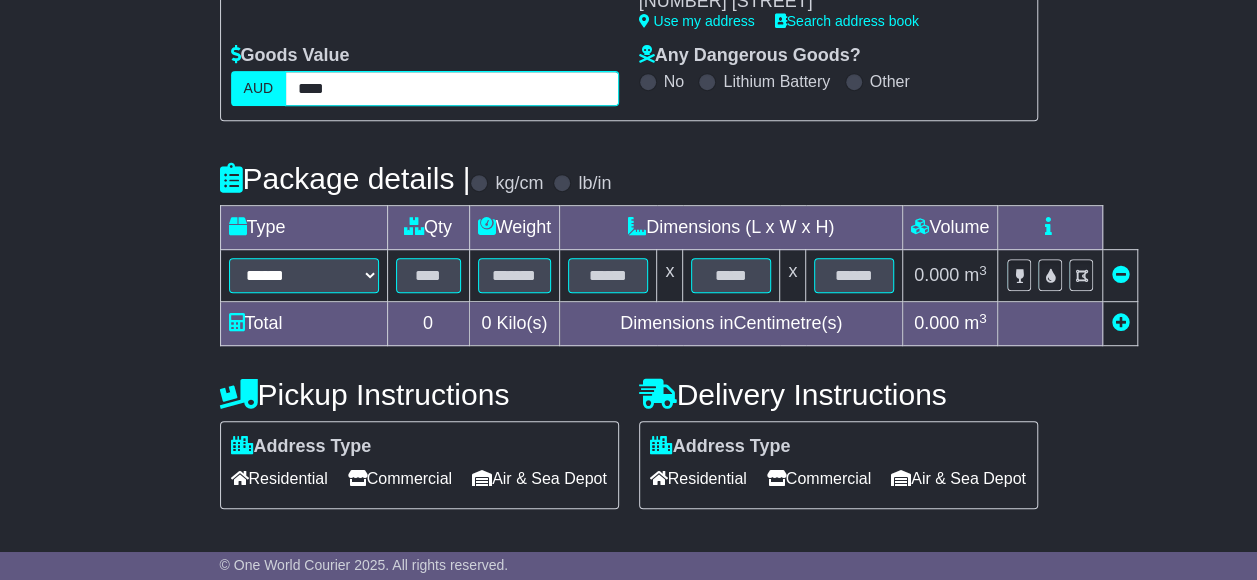 type on "****" 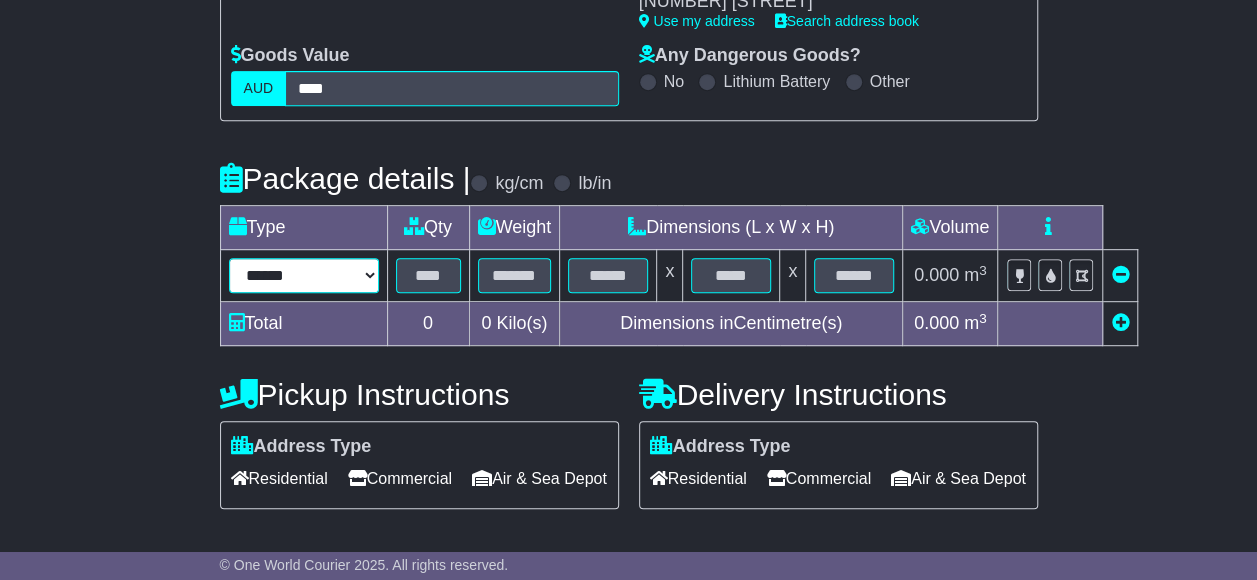 click on "****** ****** *** ******** ***** **** **** ****** *** *******" at bounding box center [304, 275] 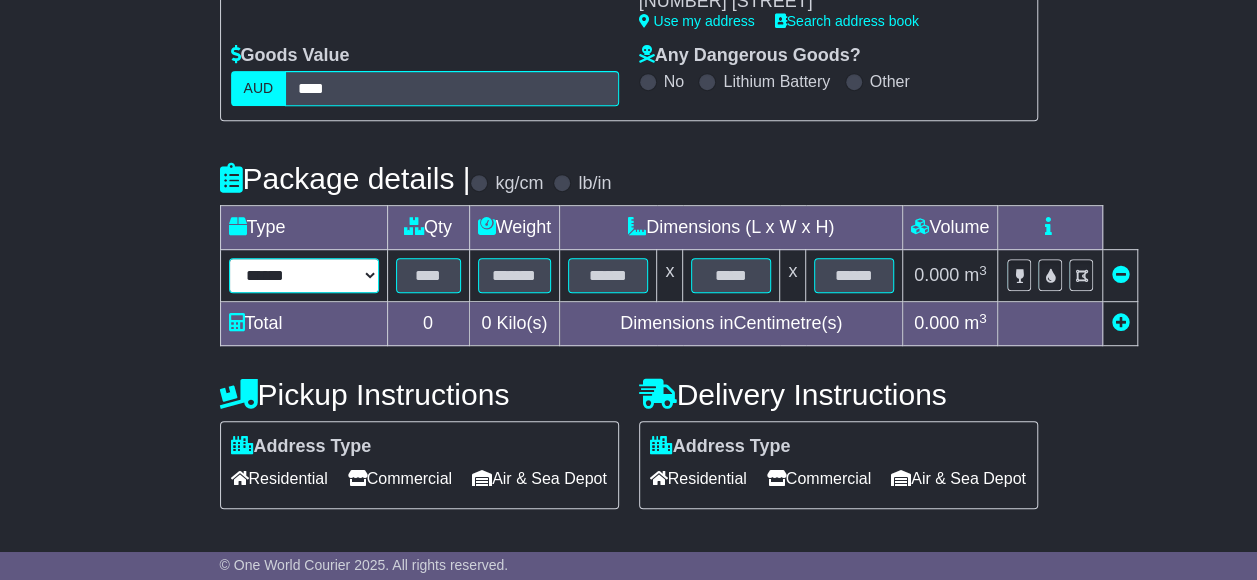 select on "*****" 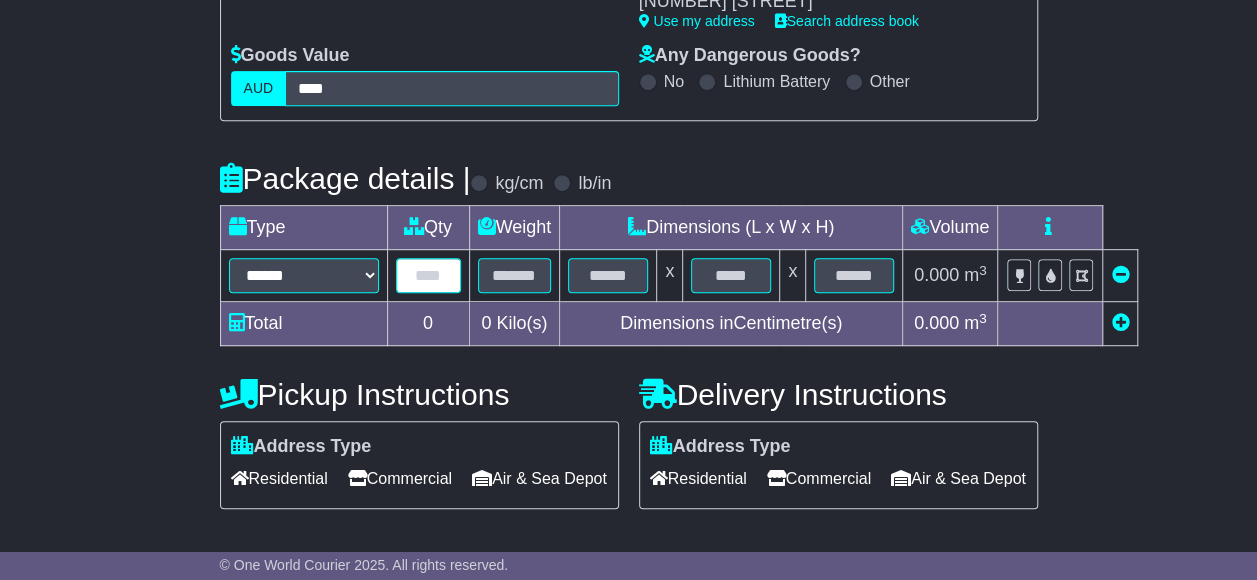 click at bounding box center [428, 275] 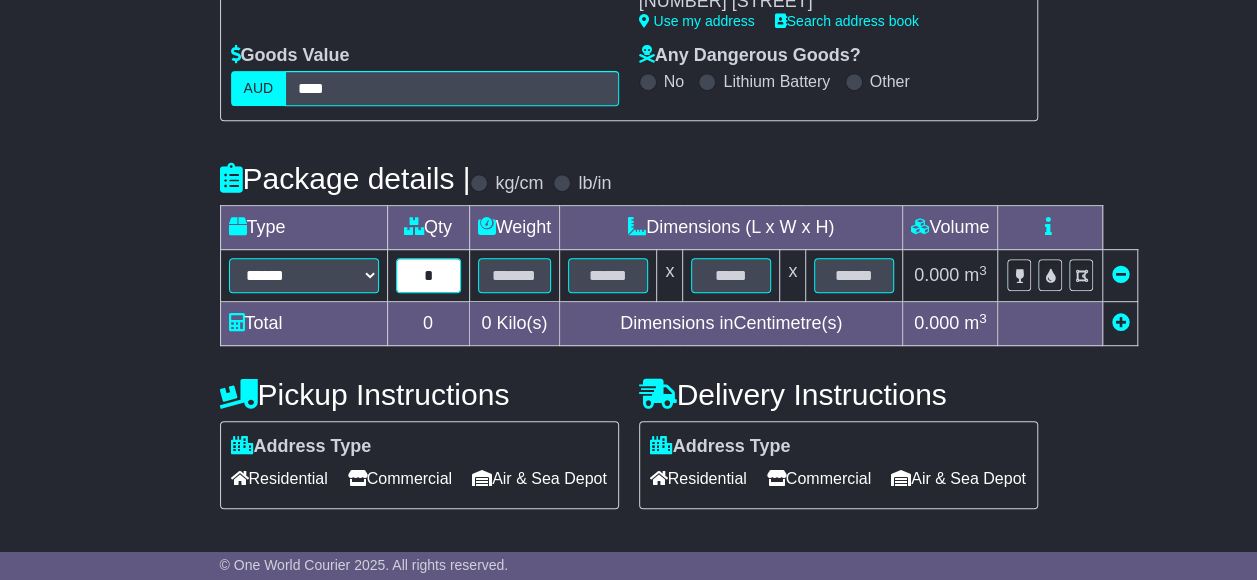 type on "*" 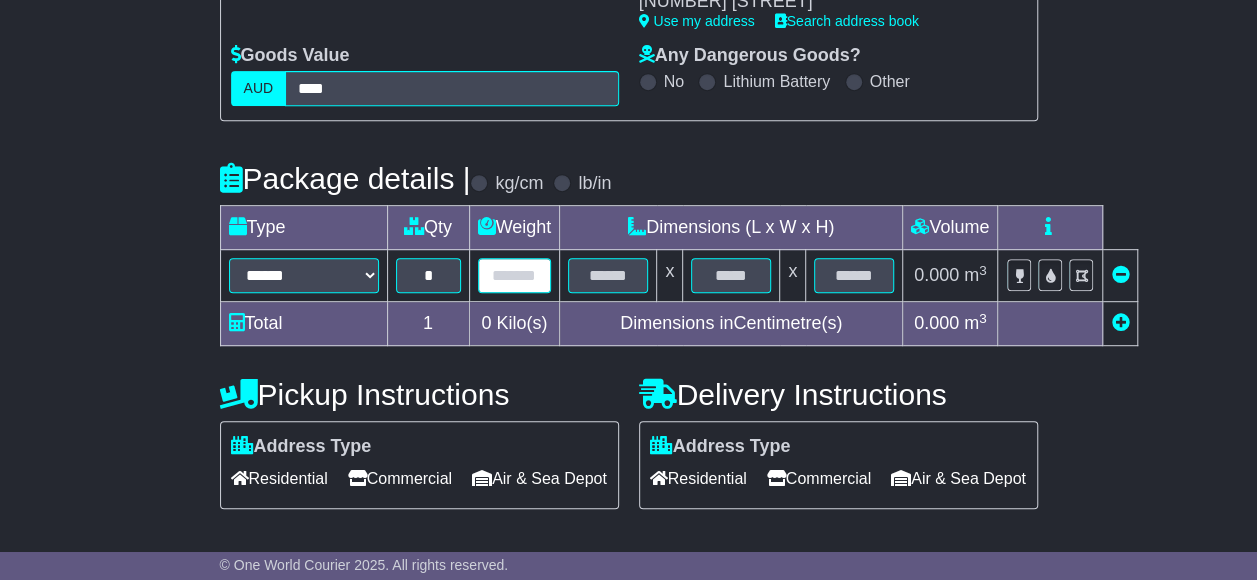 click at bounding box center [515, 275] 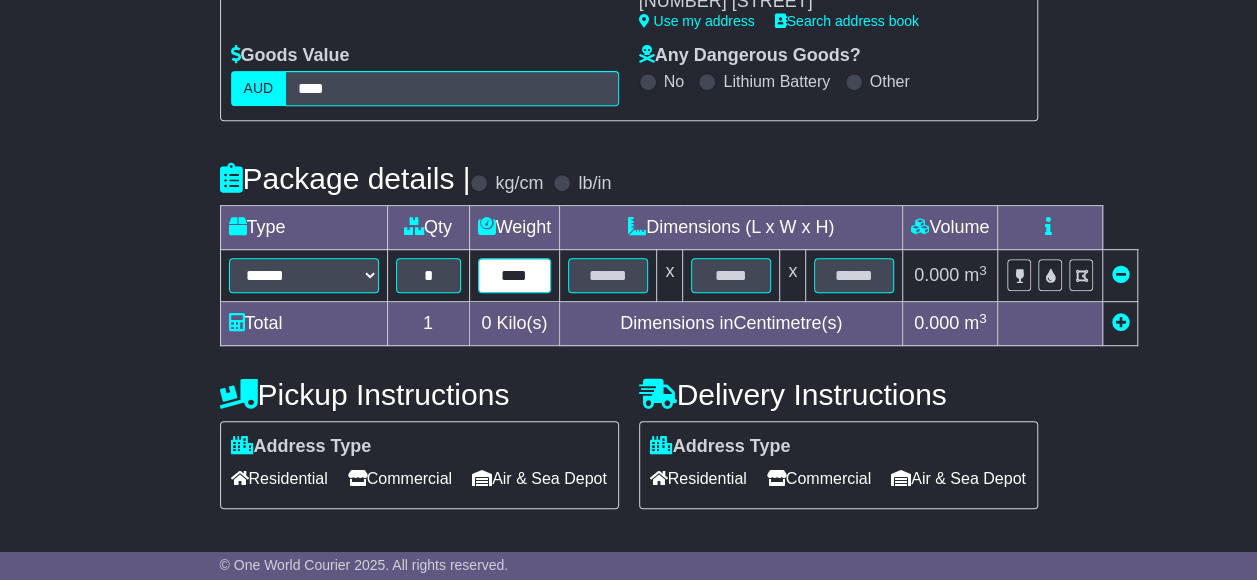 type on "****" 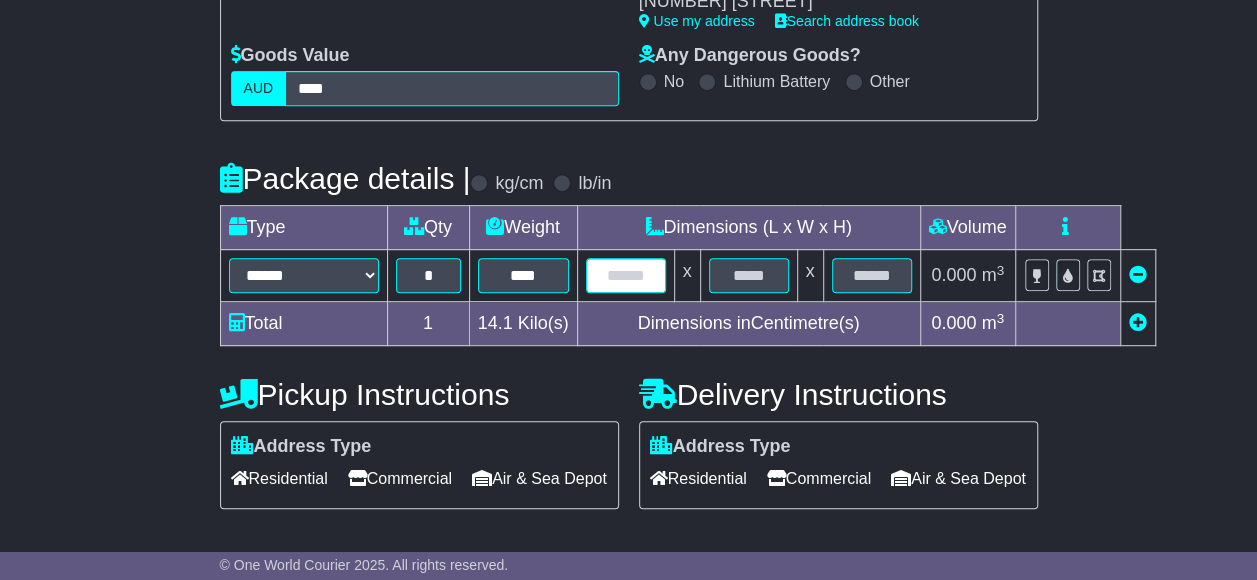 click at bounding box center [626, 275] 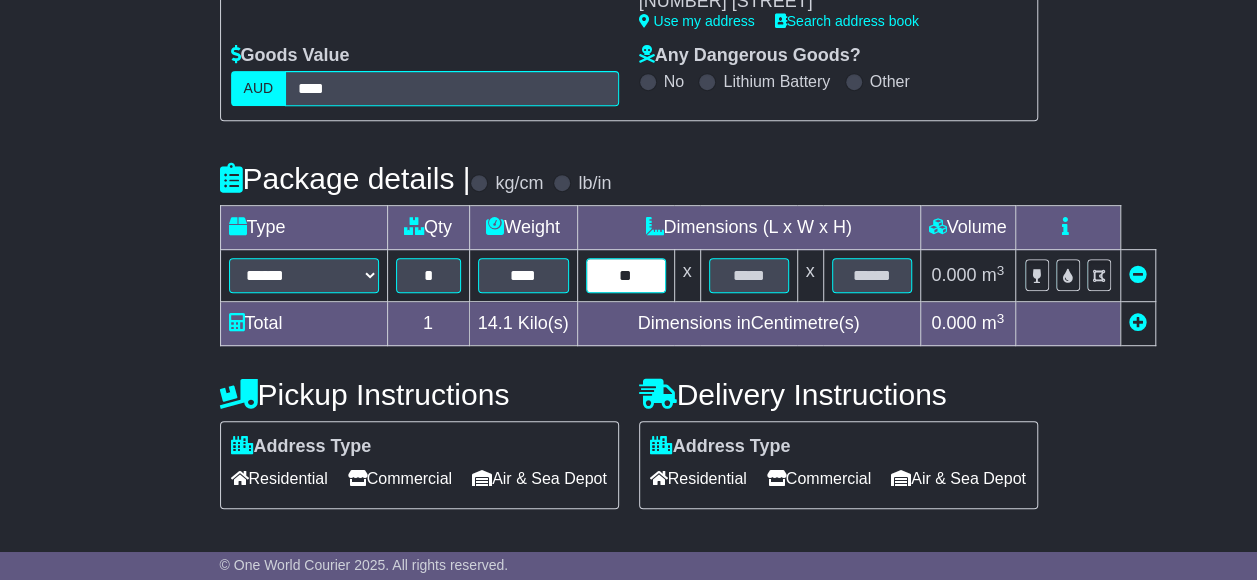 type on "**" 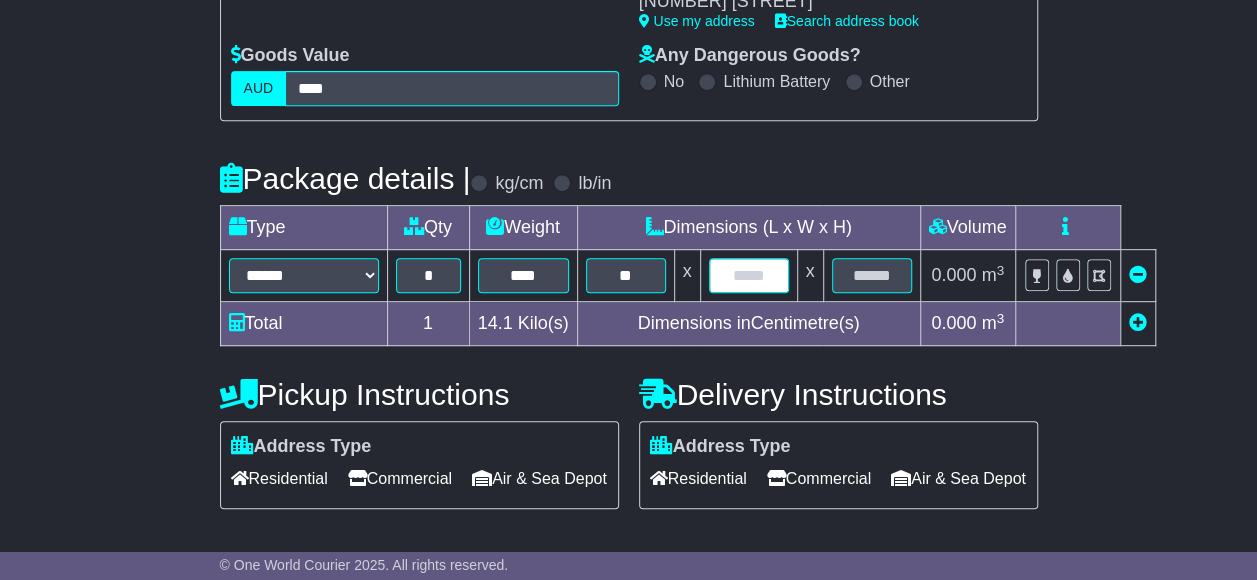 click at bounding box center (749, 275) 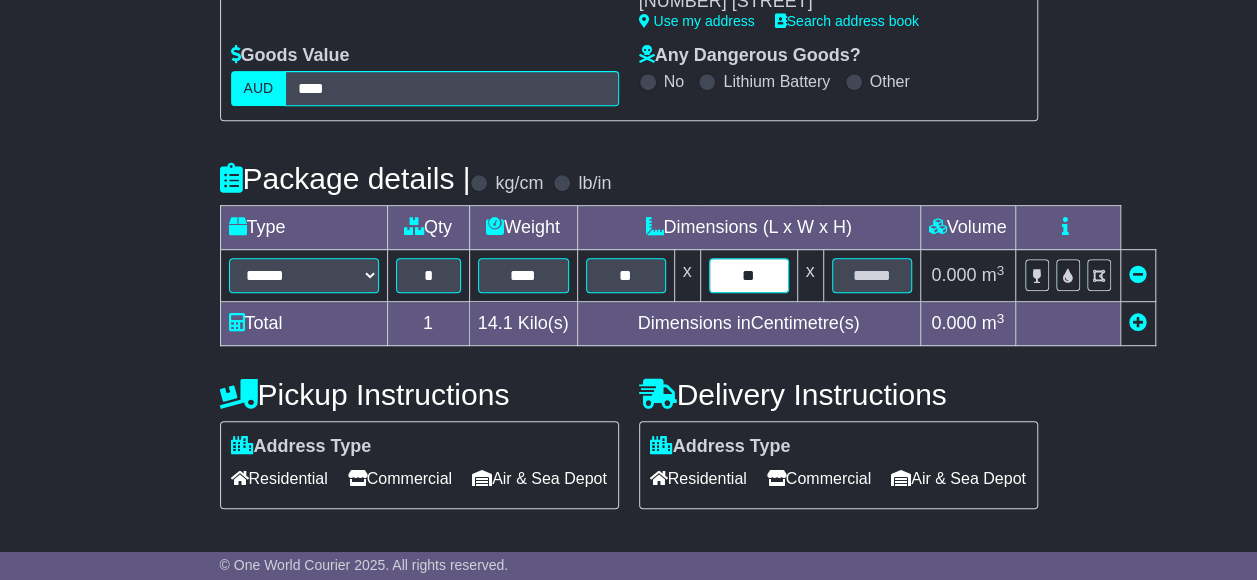 type on "**" 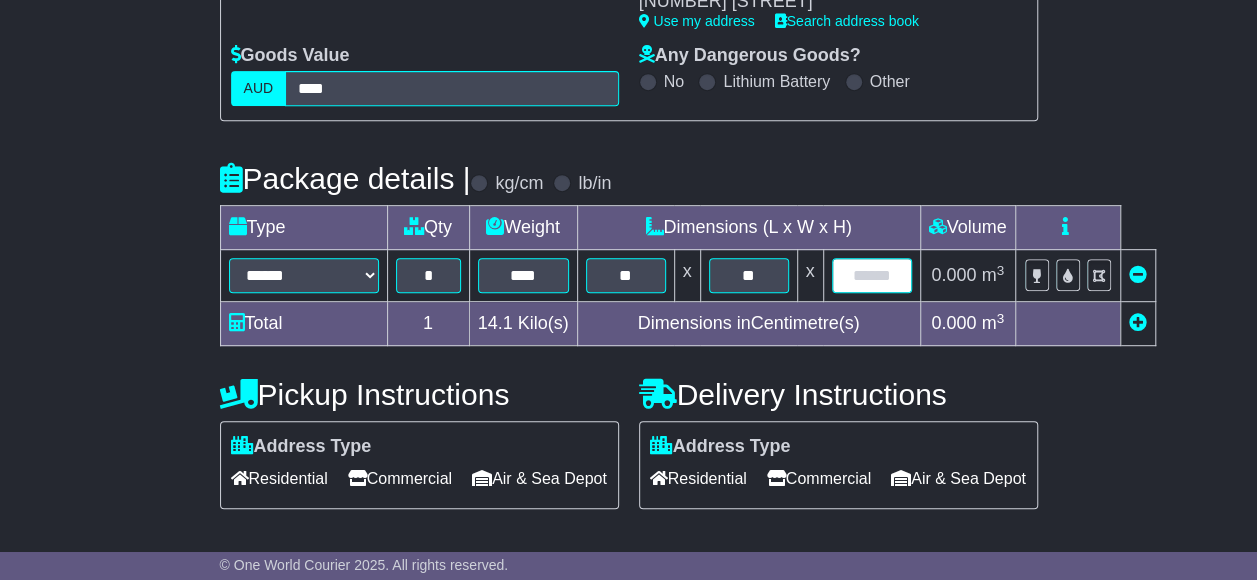 click at bounding box center (872, 275) 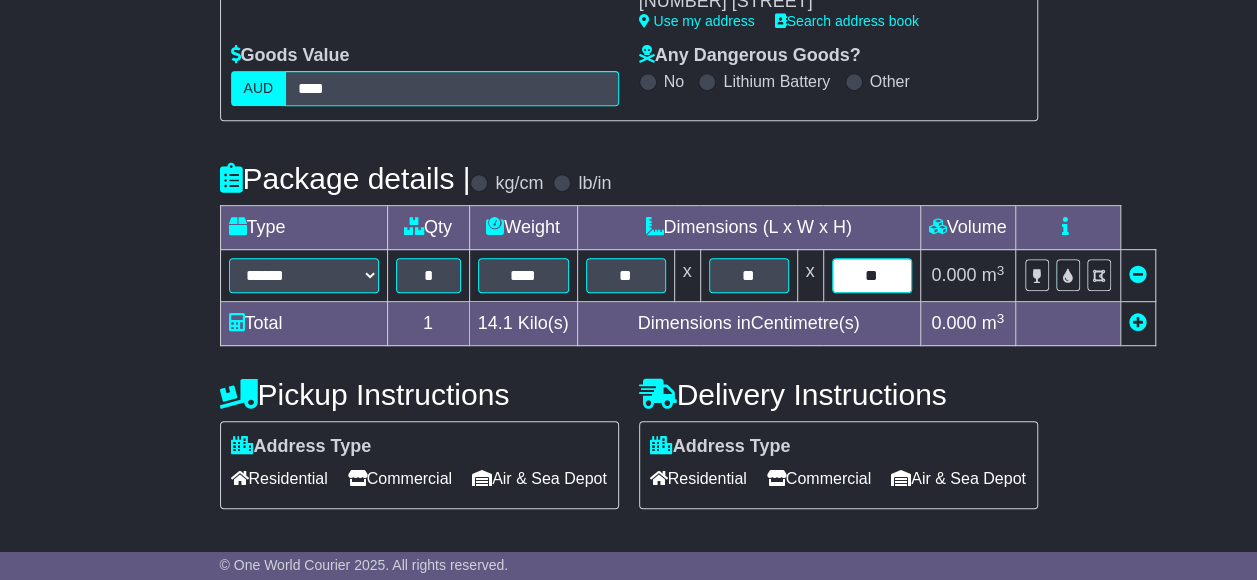 type on "**" 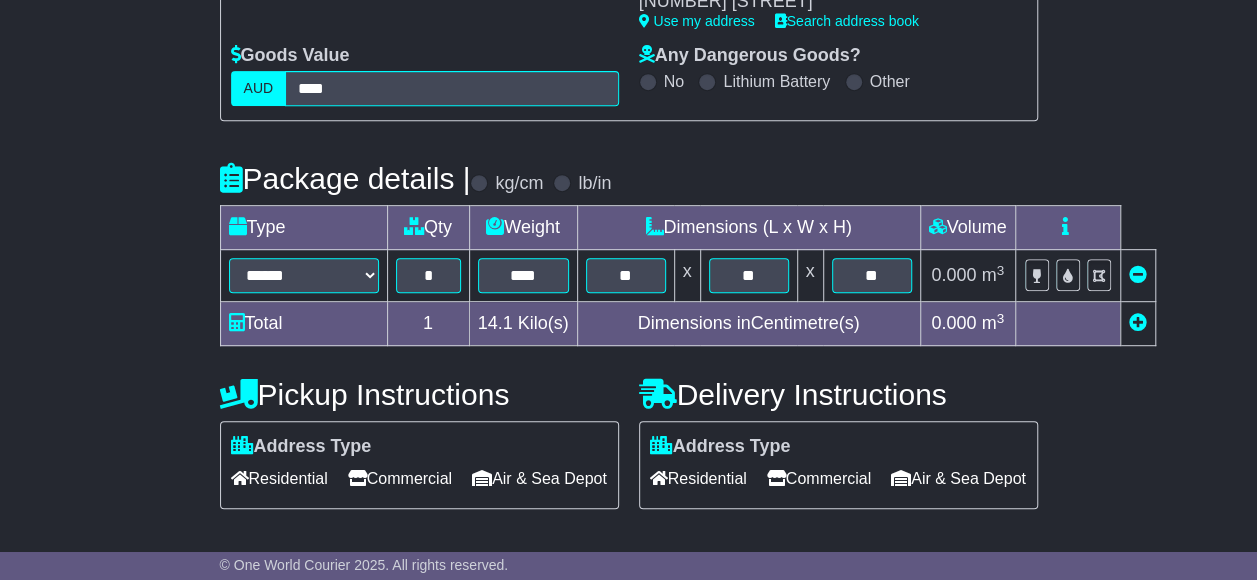 click at bounding box center (1138, 322) 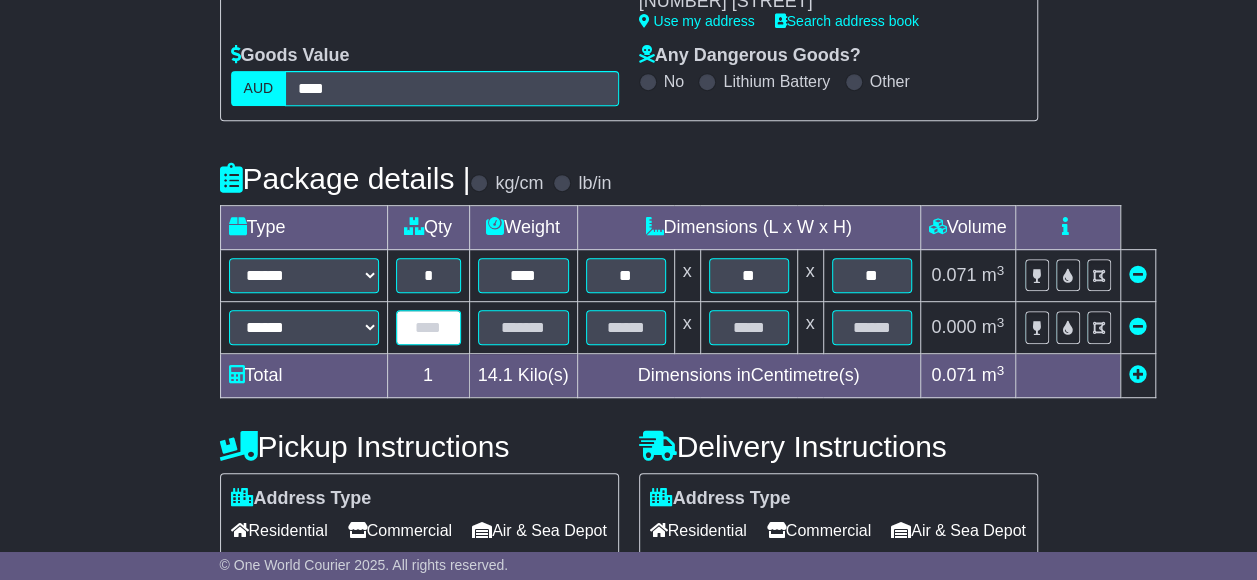 click at bounding box center (428, 327) 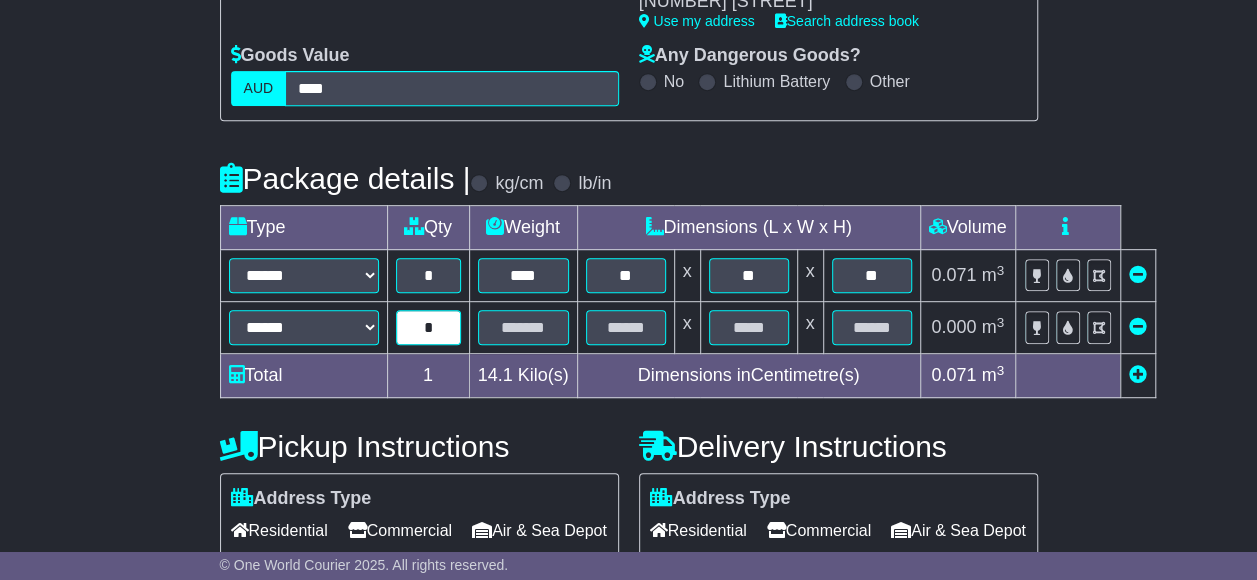 type on "*" 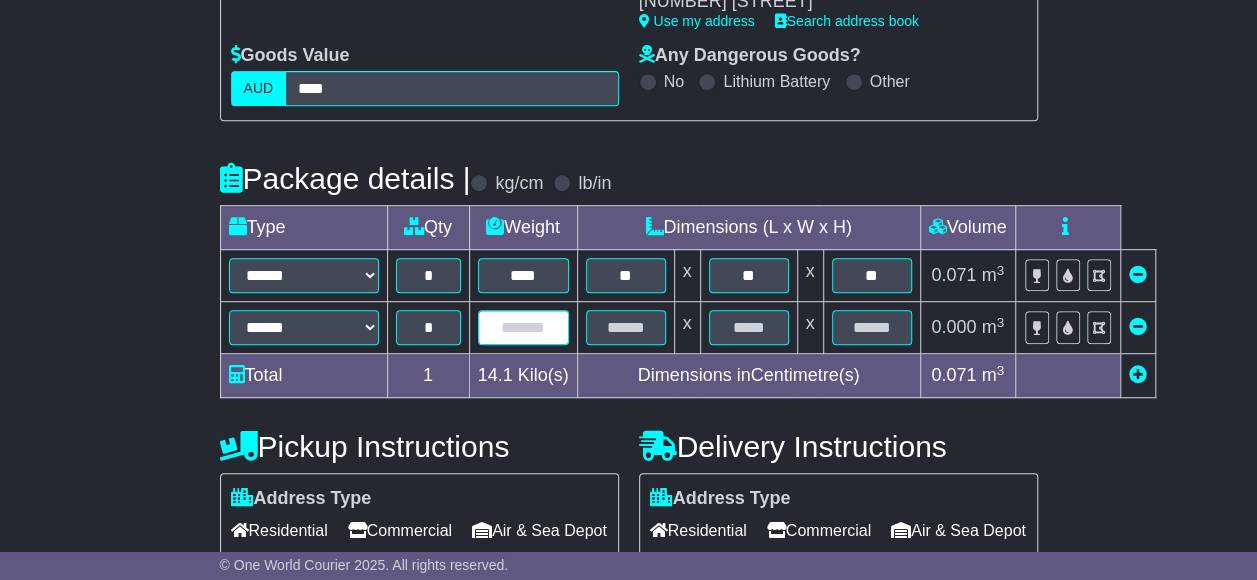 click at bounding box center [523, 327] 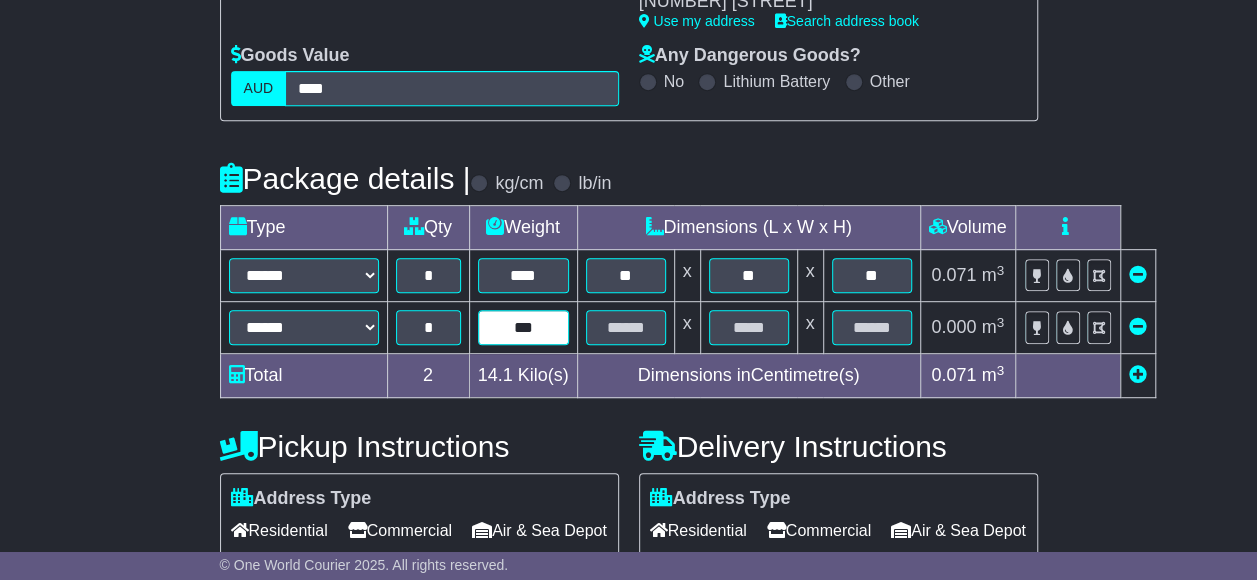 type on "***" 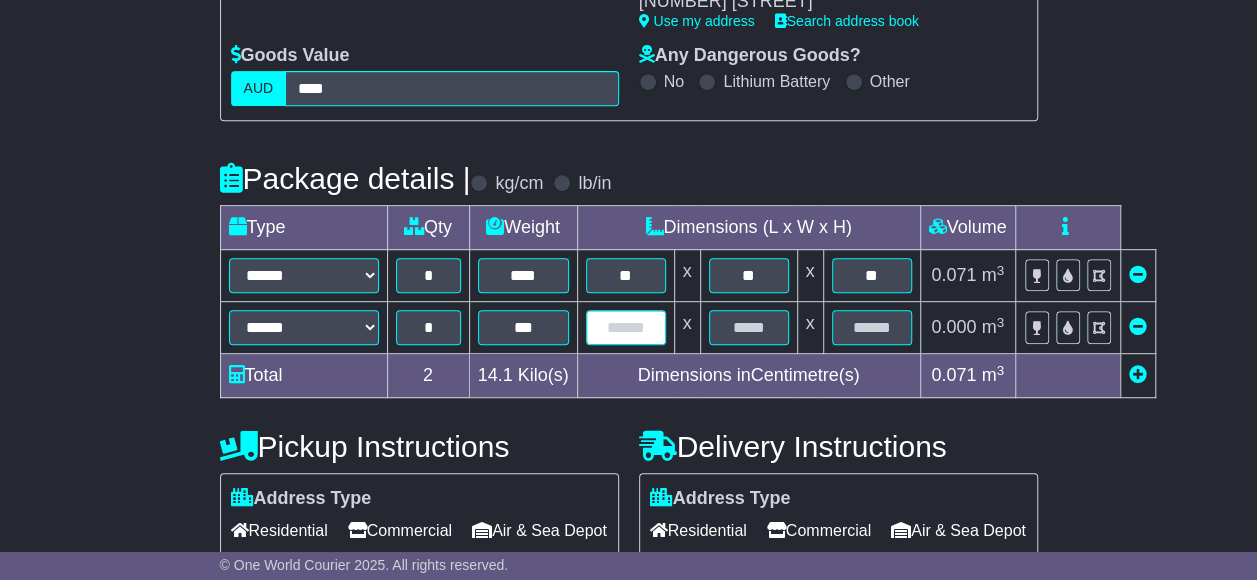 click at bounding box center [626, 327] 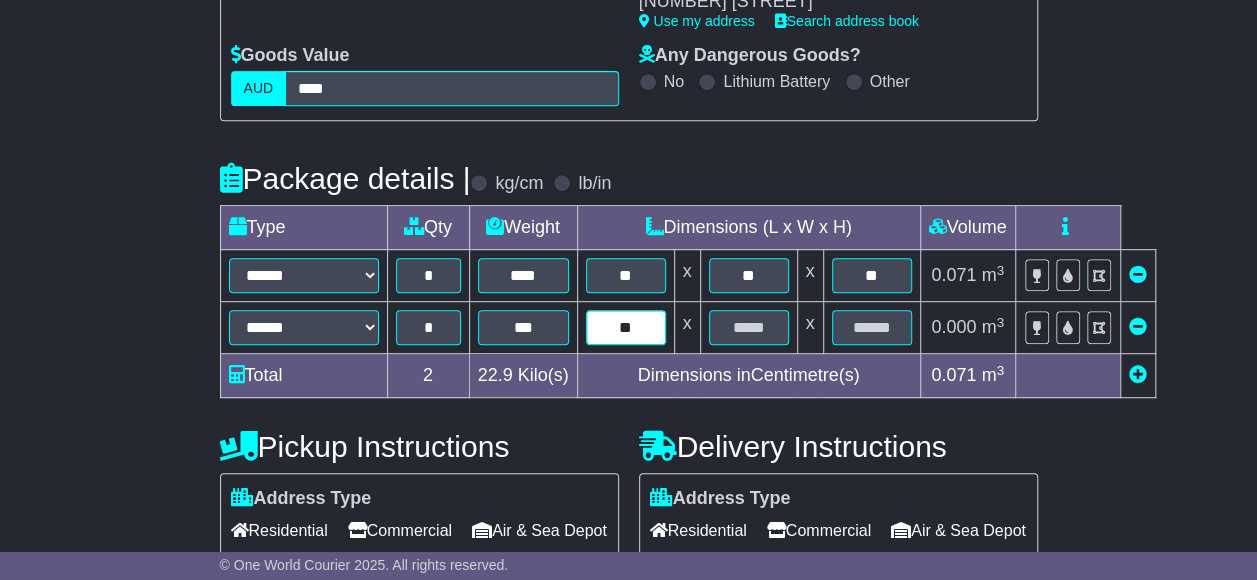 type on "**" 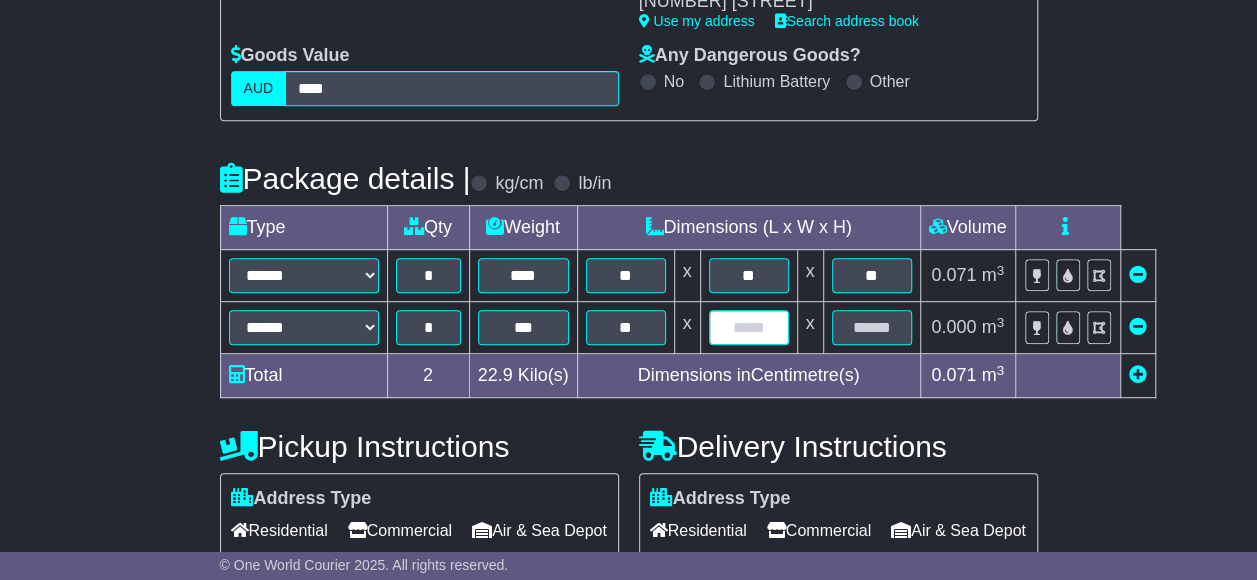 click at bounding box center (749, 327) 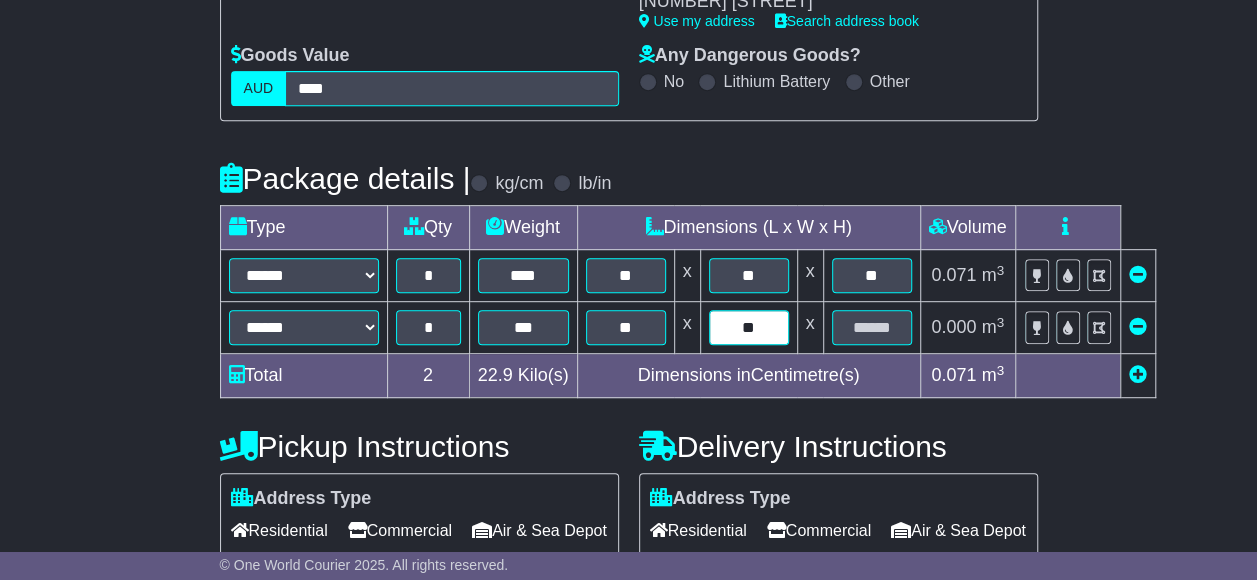 type on "**" 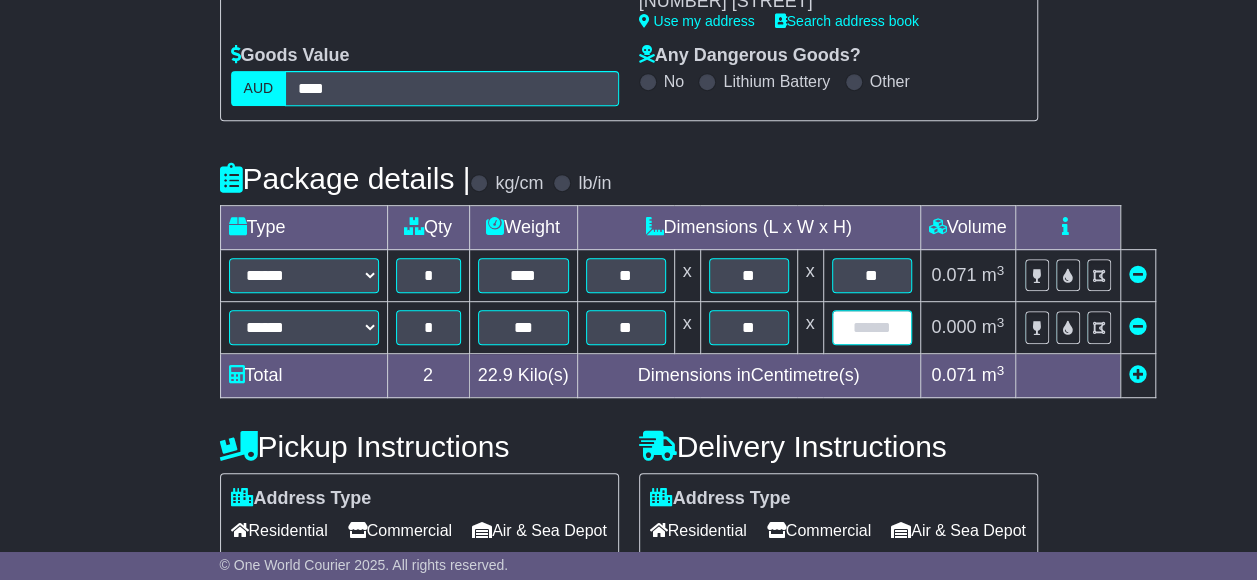 click at bounding box center [872, 327] 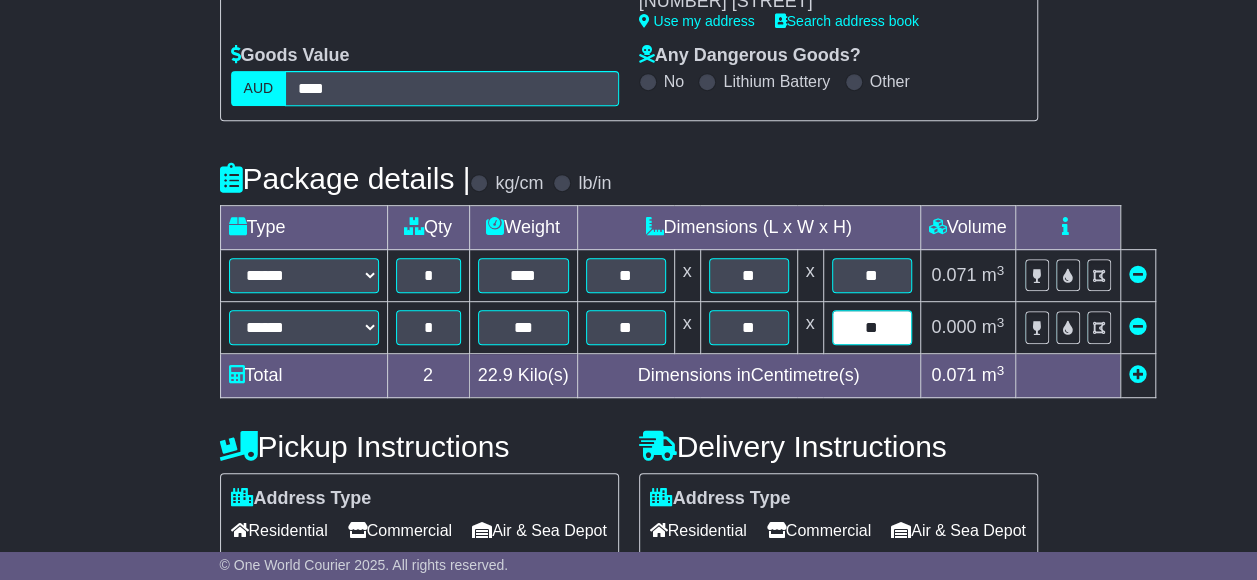 type on "**" 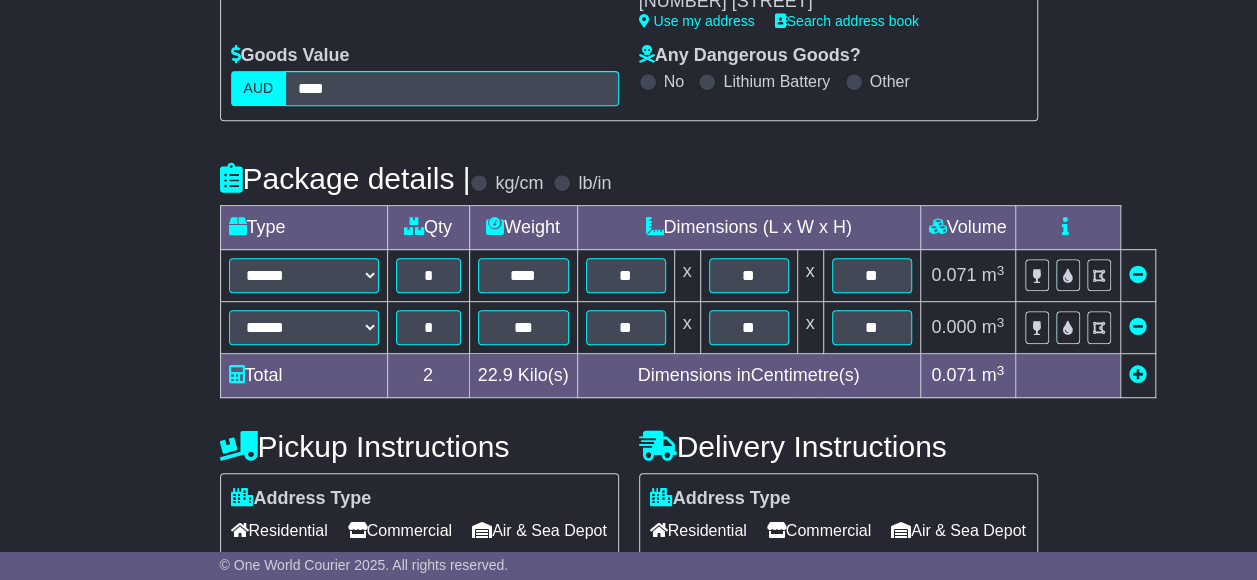 click on "0.000" at bounding box center [953, 327] 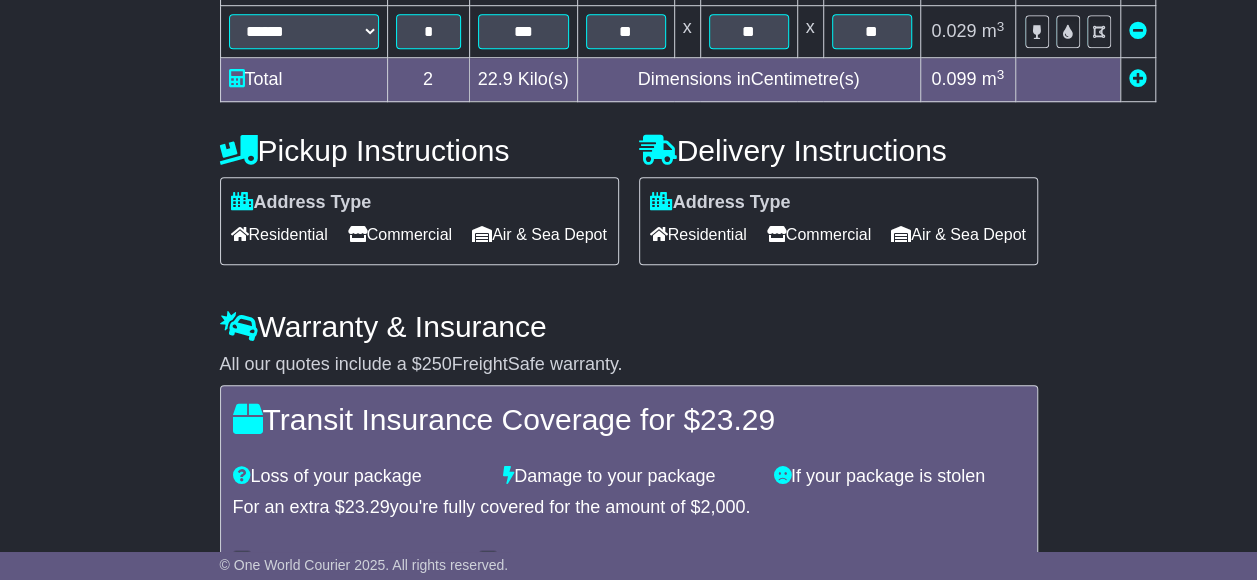 scroll, scrollTop: 800, scrollLeft: 0, axis: vertical 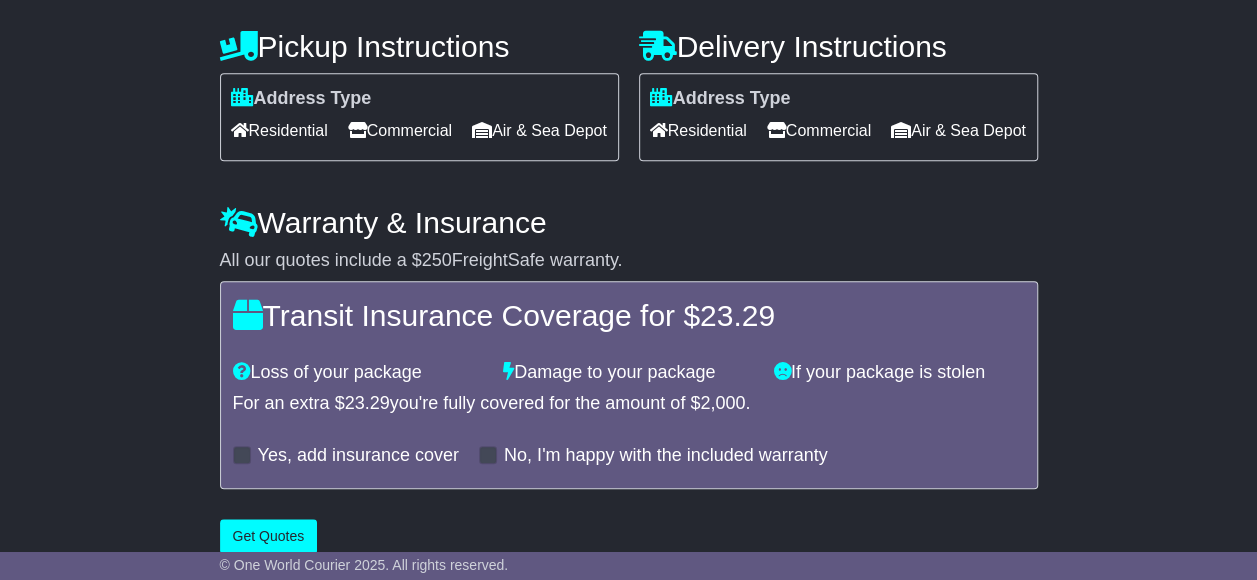 click on "Residential" at bounding box center (279, 130) 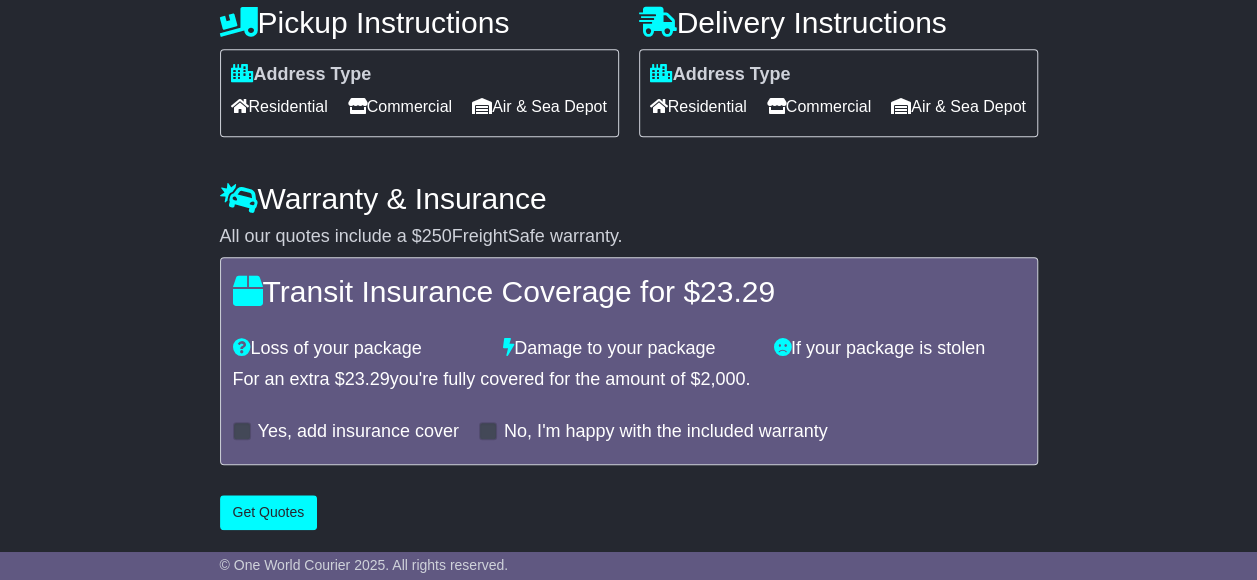 scroll, scrollTop: 852, scrollLeft: 0, axis: vertical 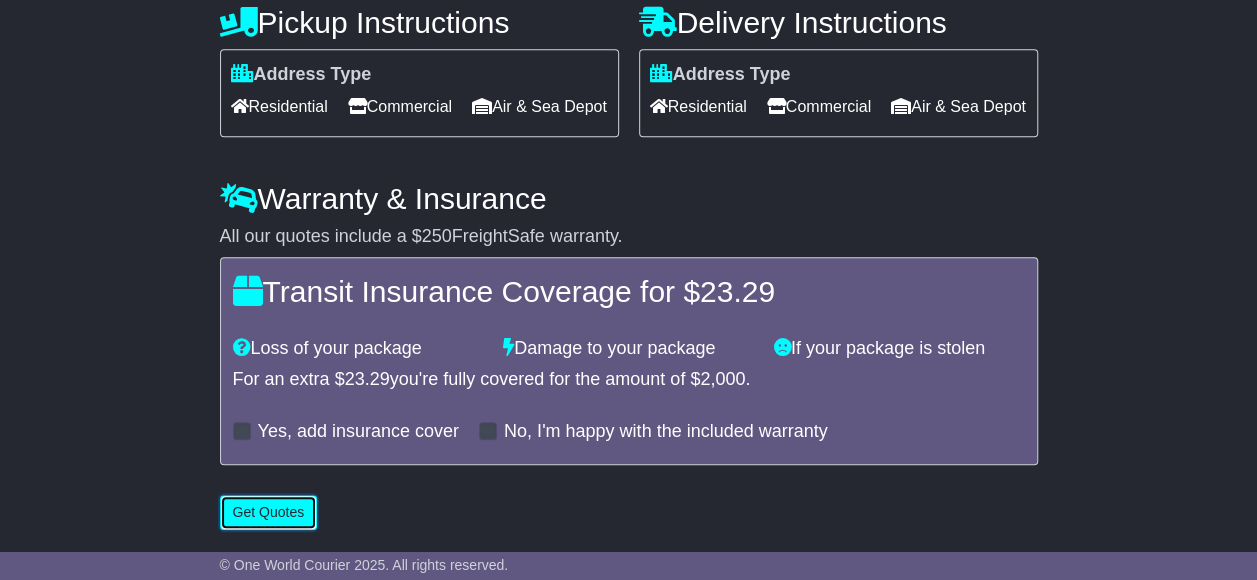 click on "Get Quotes" at bounding box center [269, 512] 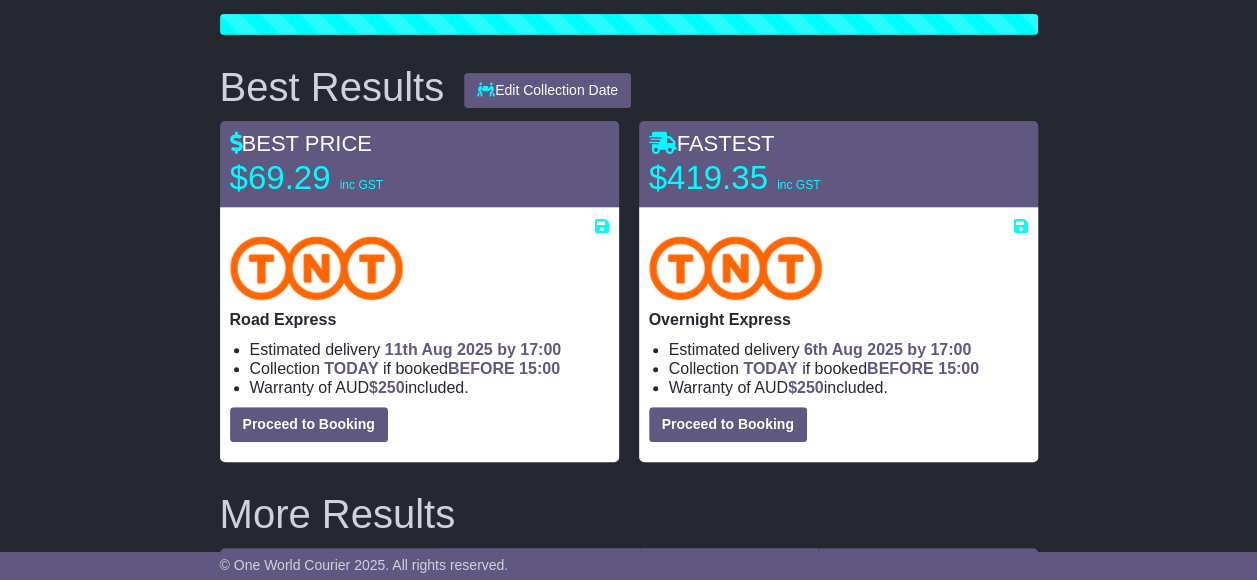 scroll, scrollTop: 258, scrollLeft: 0, axis: vertical 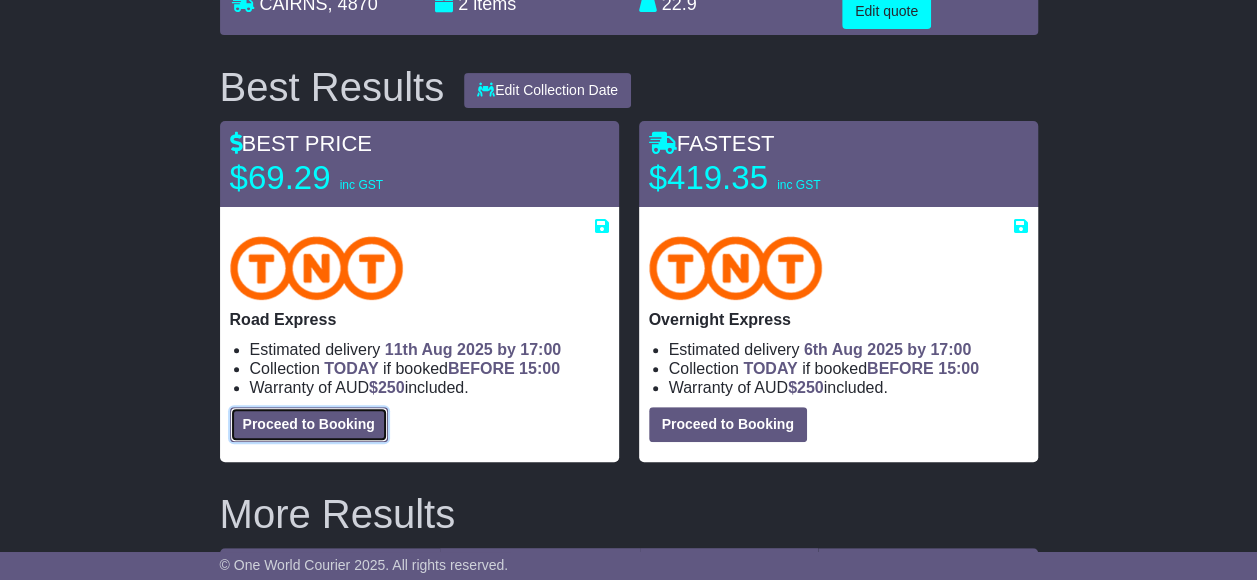 click on "Proceed to Booking" at bounding box center [309, 424] 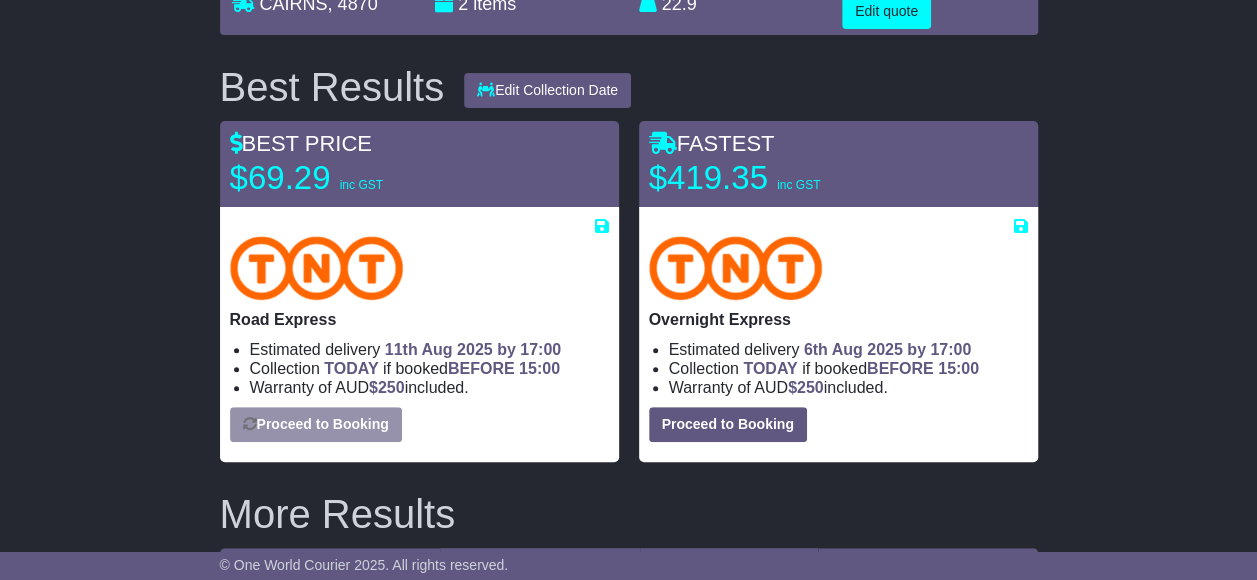 select on "**********" 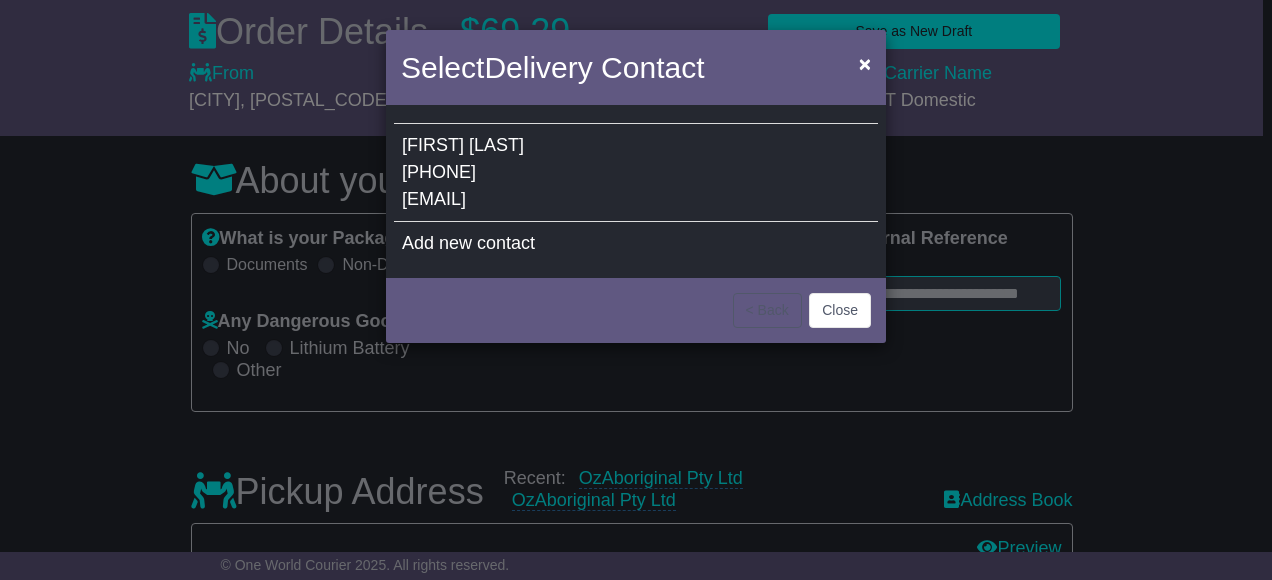 click on "[EMAIL]" at bounding box center (434, 199) 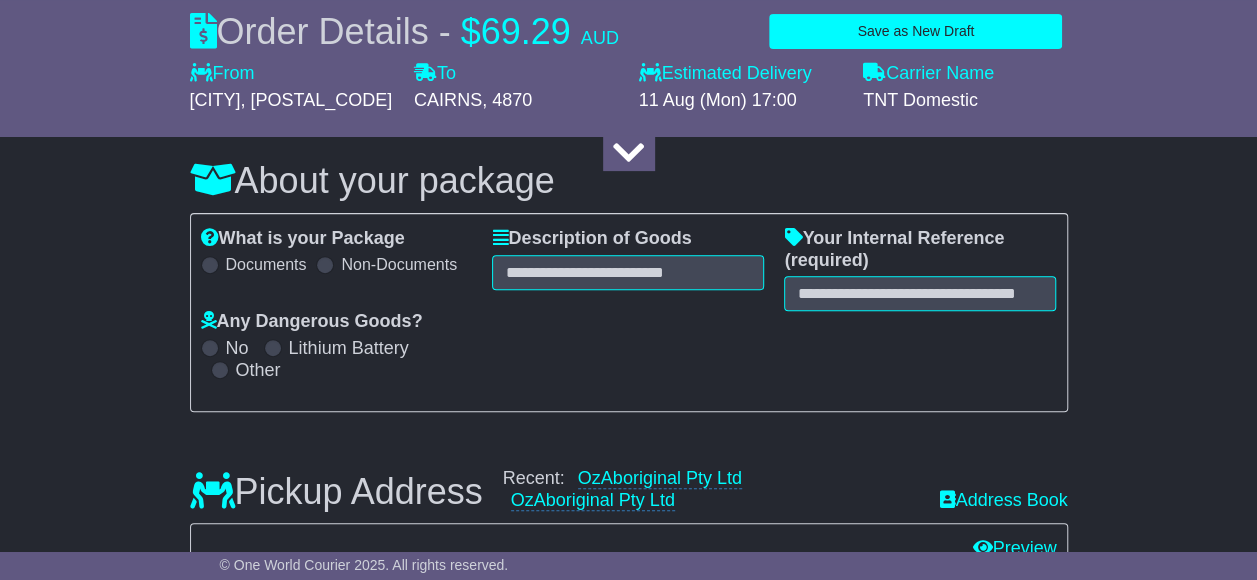 scroll, scrollTop: 158, scrollLeft: 0, axis: vertical 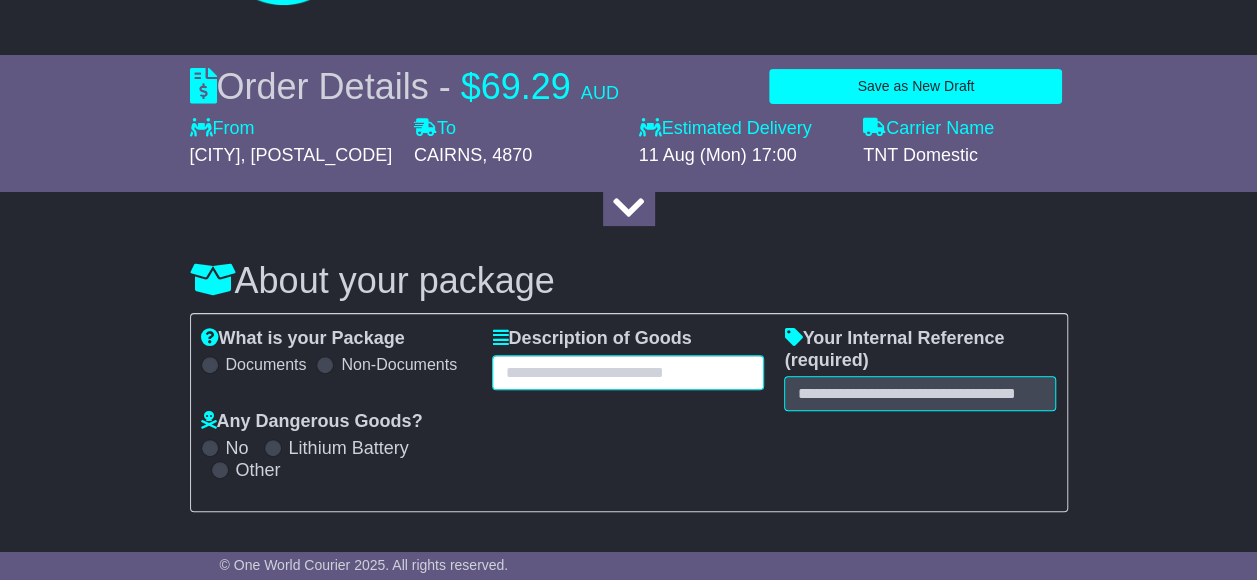 click at bounding box center (628, 372) 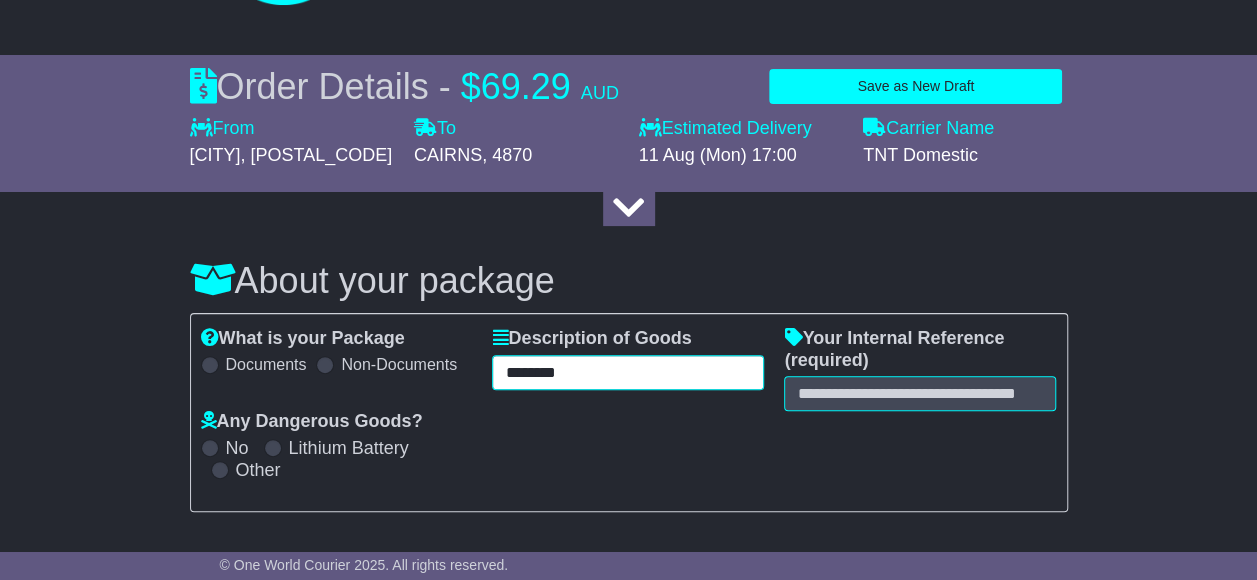 type on "********" 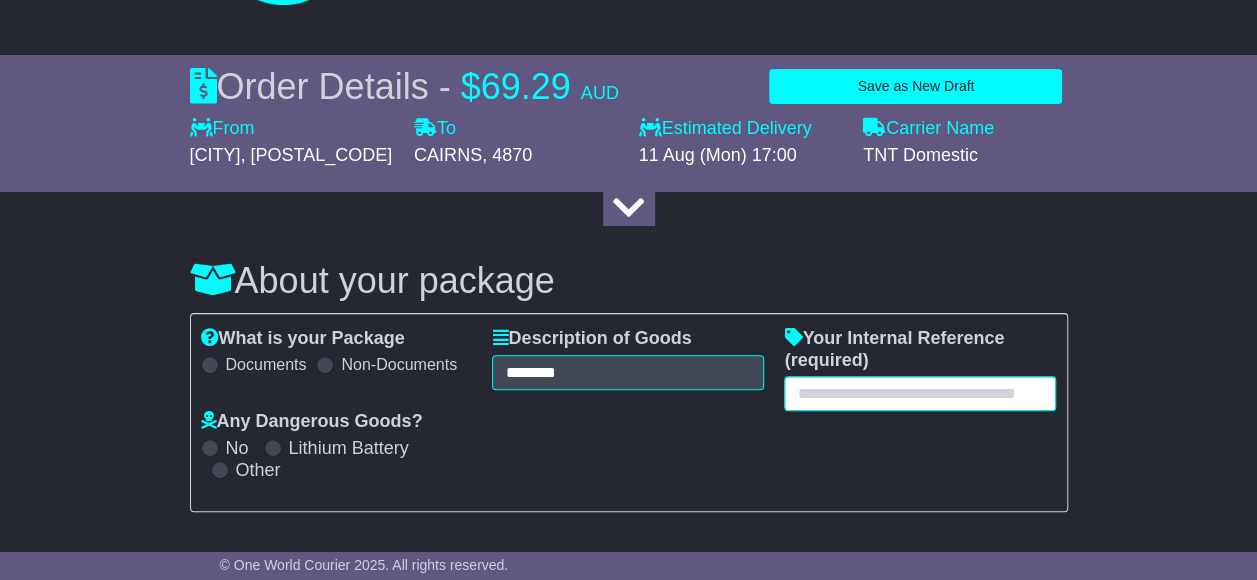 click at bounding box center (920, 393) 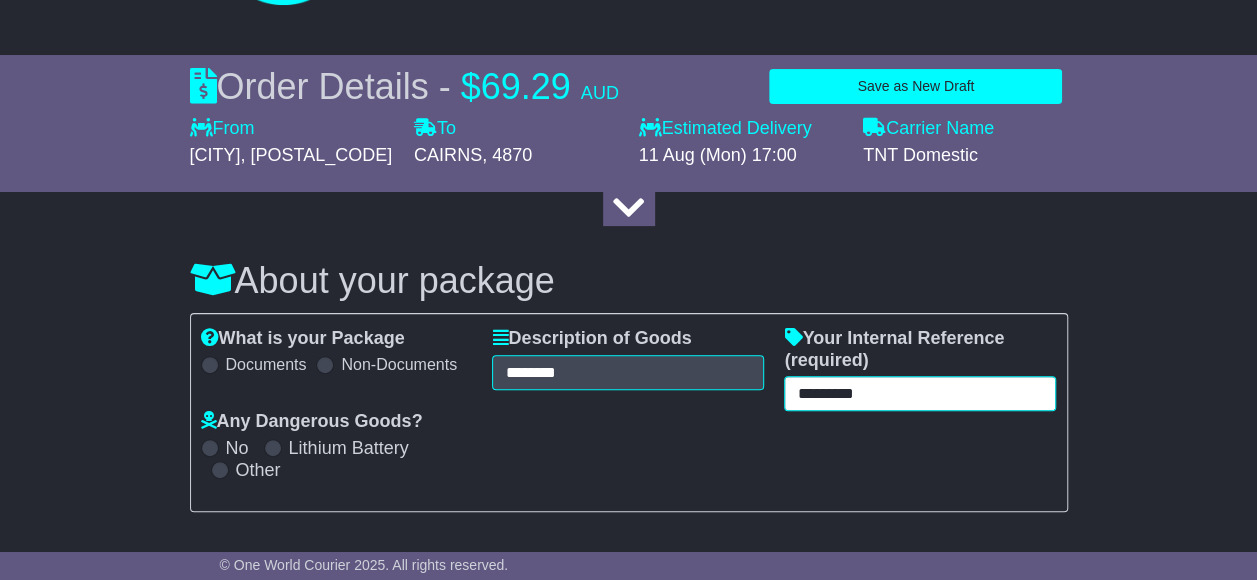 type on "*********" 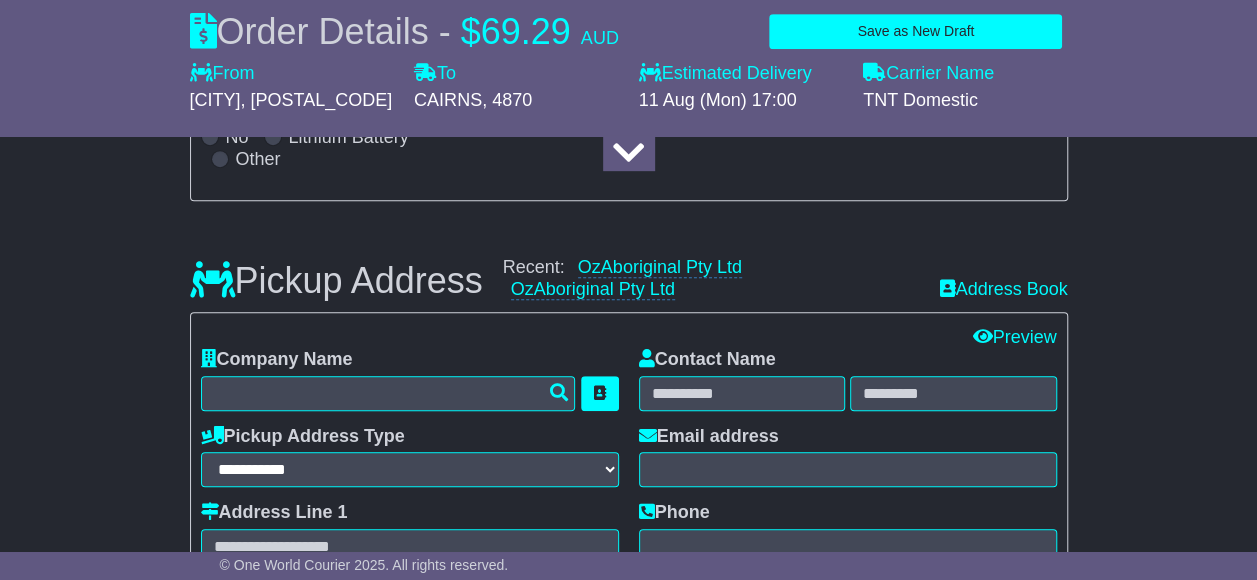 scroll, scrollTop: 558, scrollLeft: 0, axis: vertical 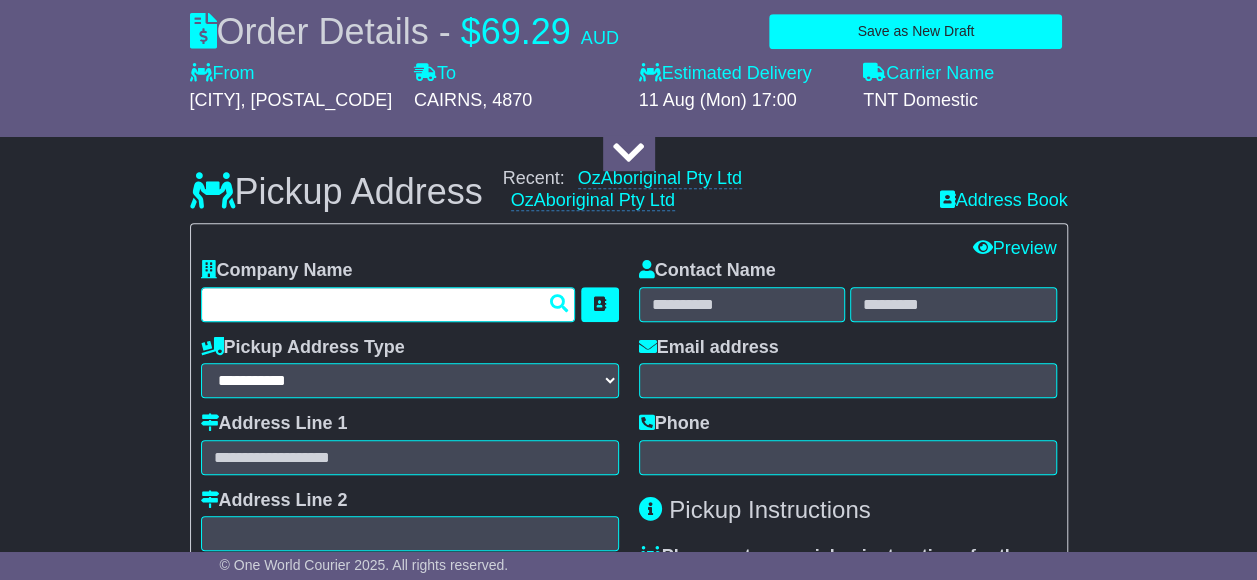 click at bounding box center [388, 304] 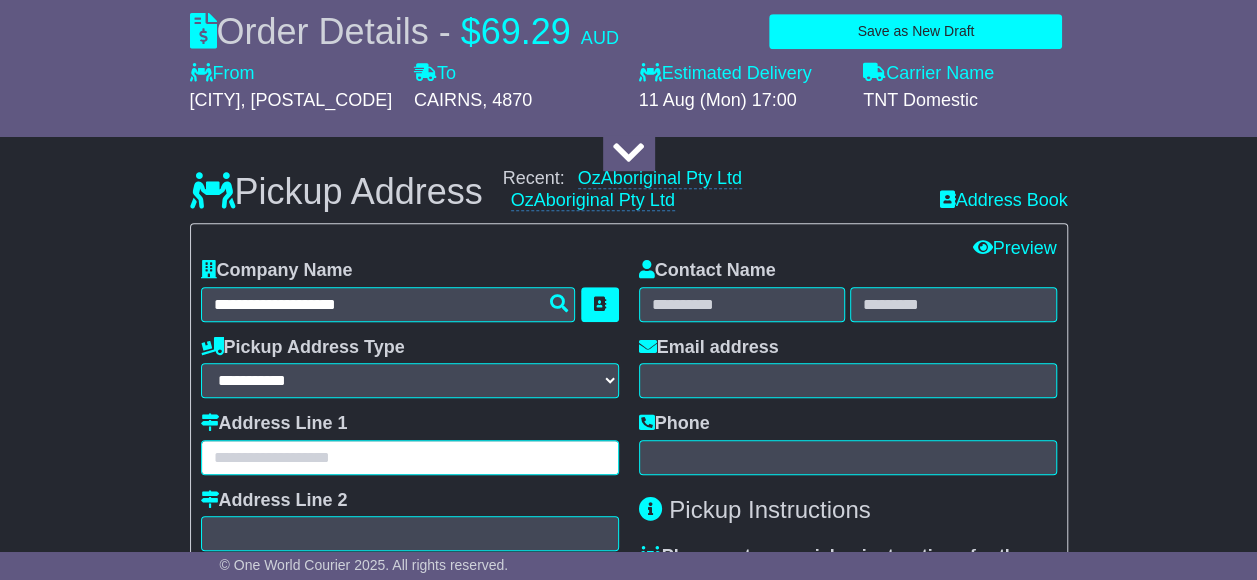 type on "**********" 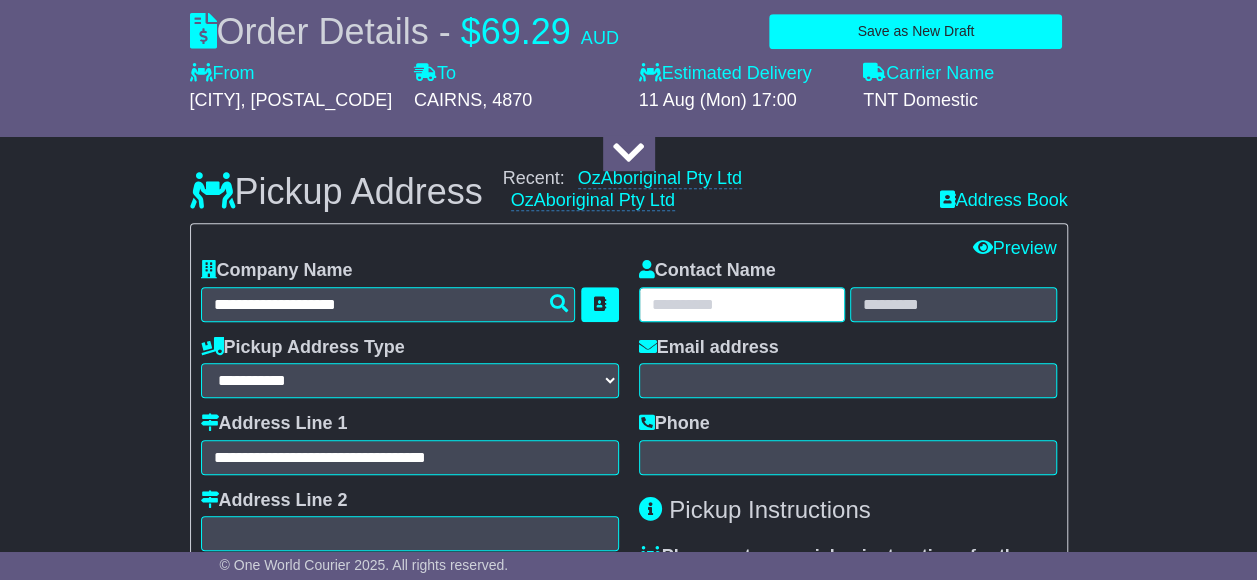 type on "******" 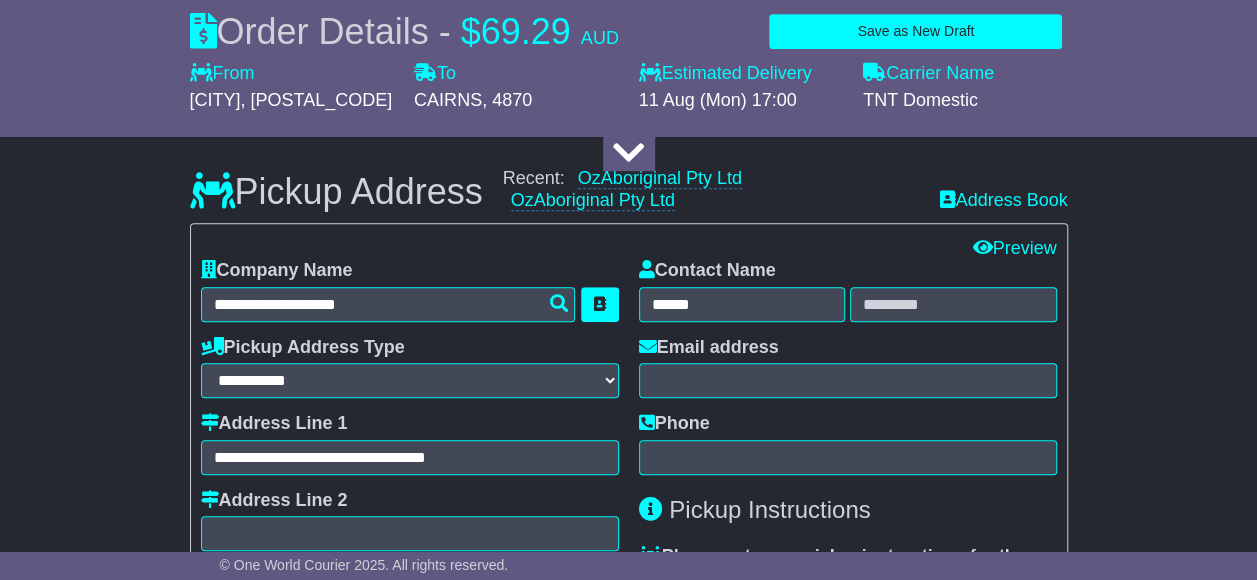type on "**********" 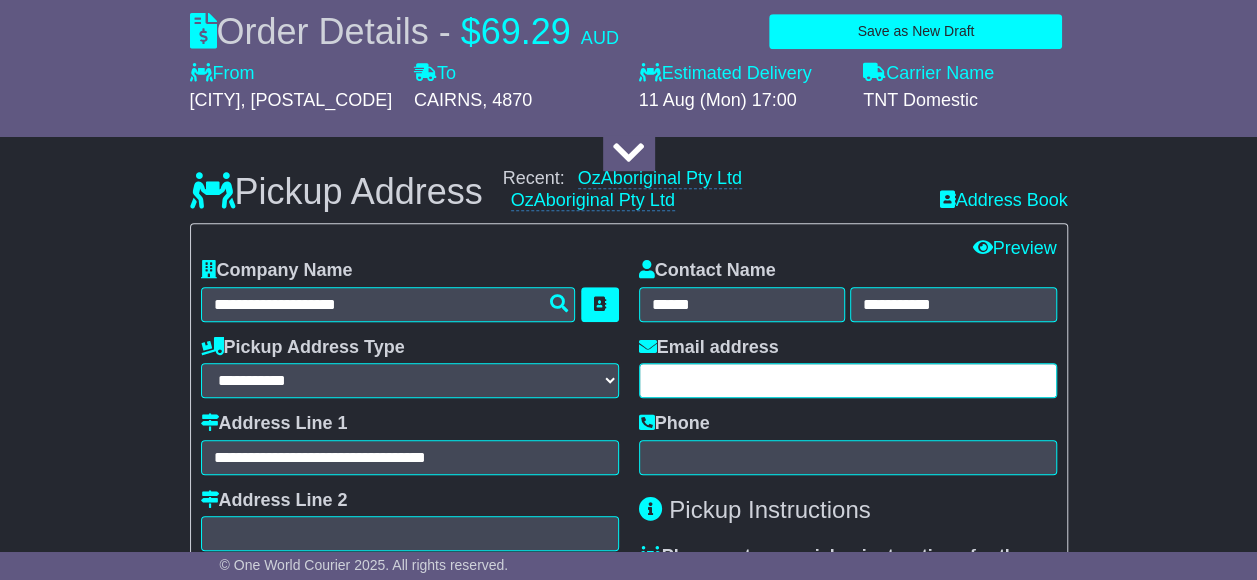 type on "**********" 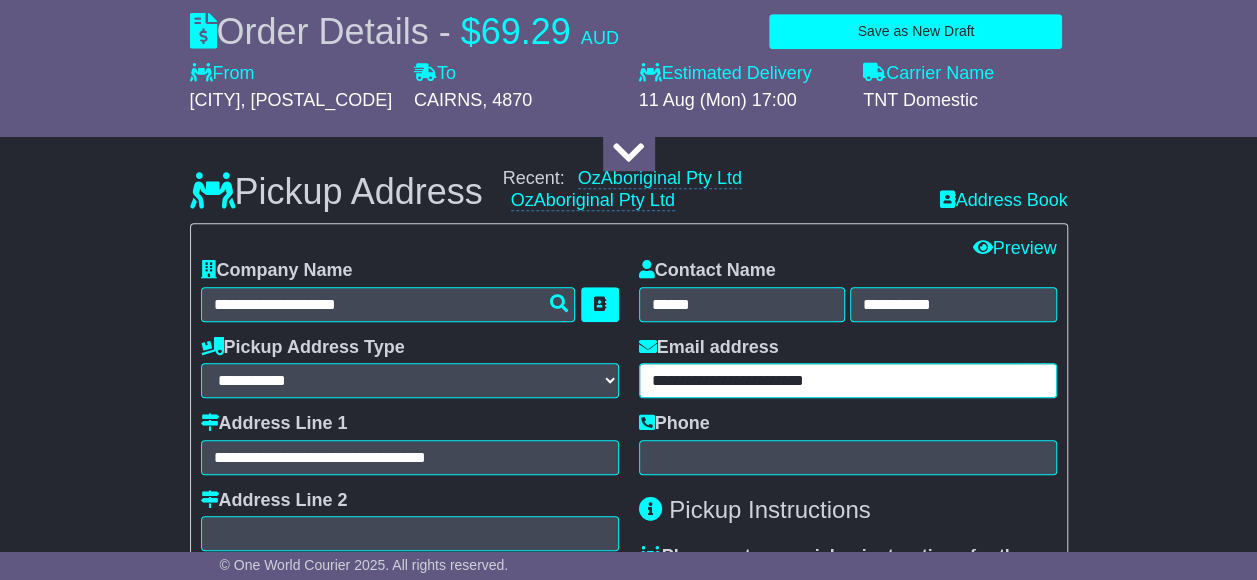 type on "**********" 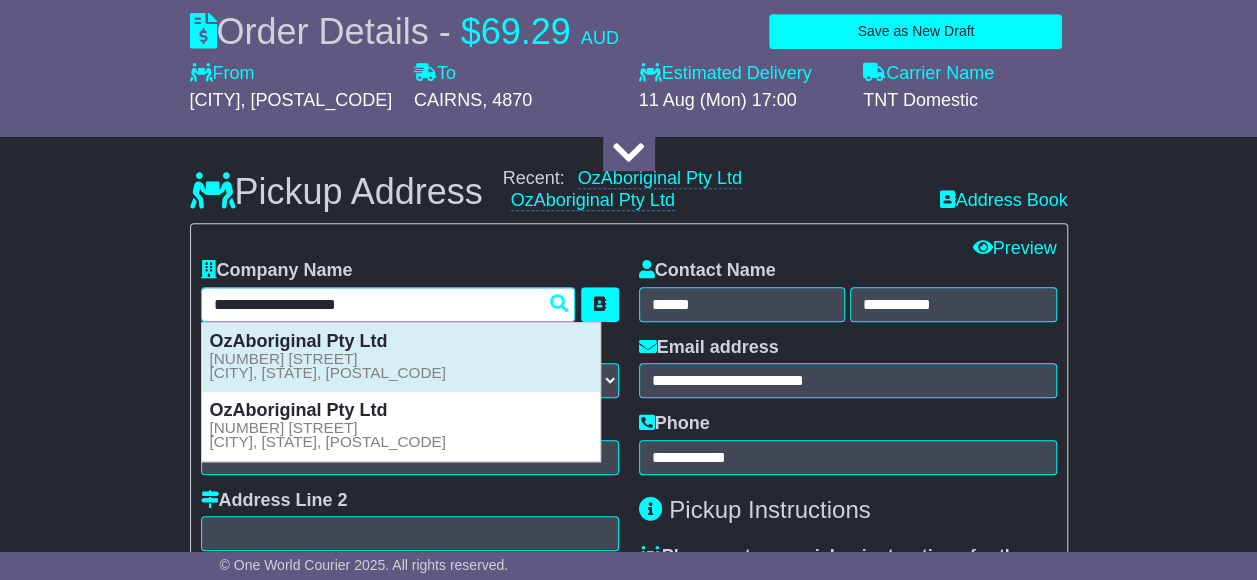 click on "[NUMBER] [STREET]   [CITY], [STATE], [POSTAL_CODE]" at bounding box center (328, 366) 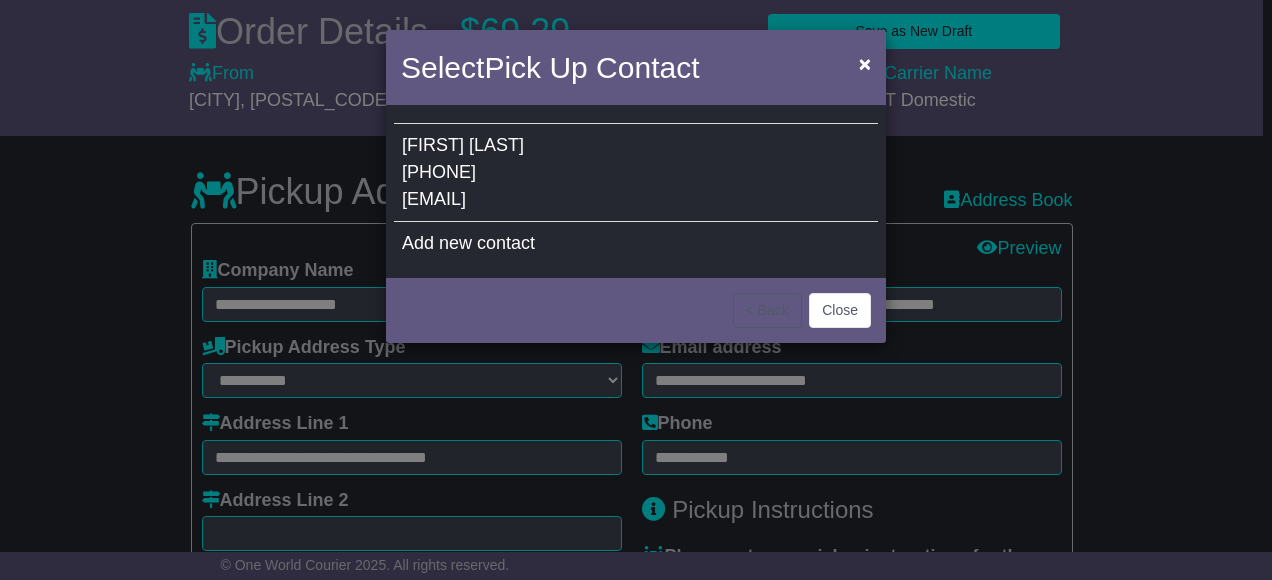 click on "[FIRST]   [LAST]
[PHONE]
[EMAIL]" at bounding box center (636, 173) 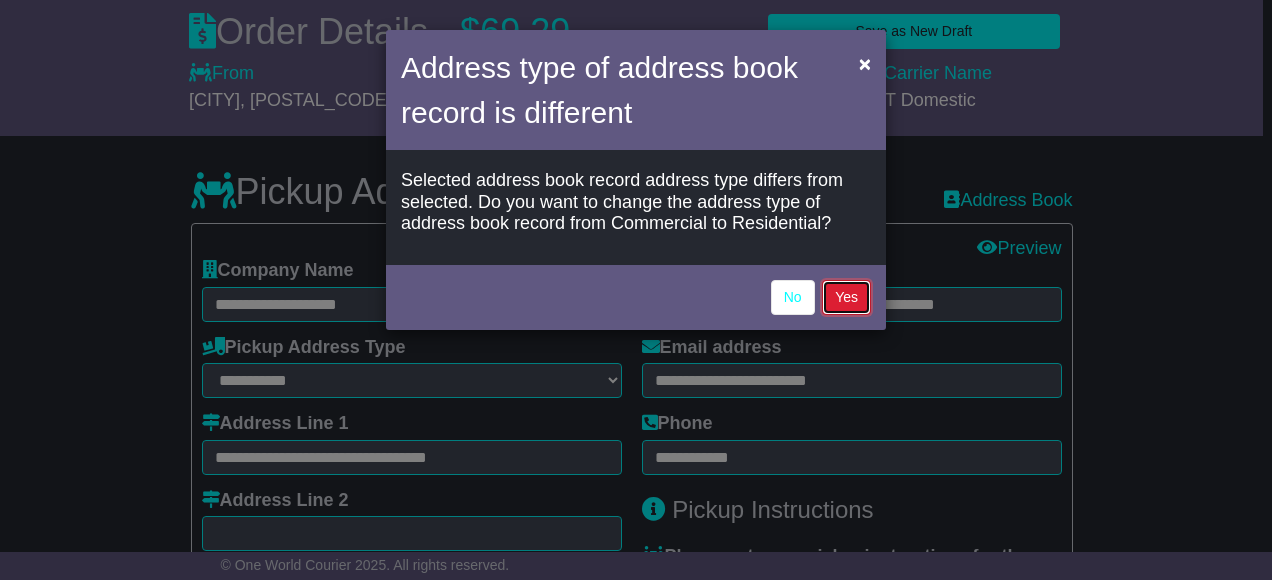 click on "Yes" at bounding box center [846, 297] 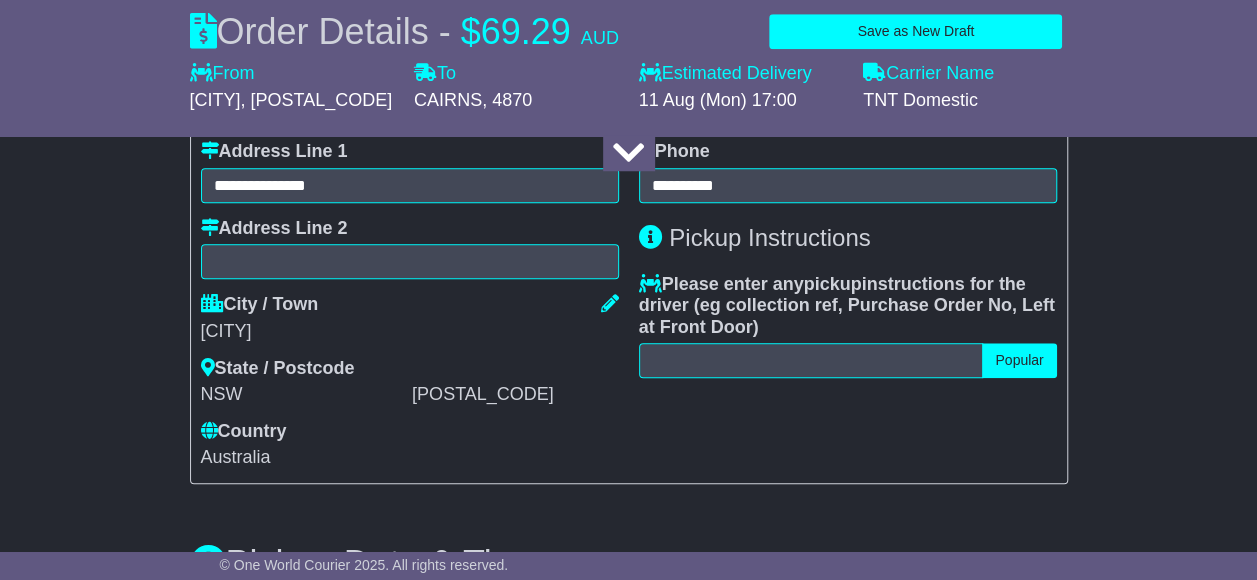 scroll, scrollTop: 858, scrollLeft: 0, axis: vertical 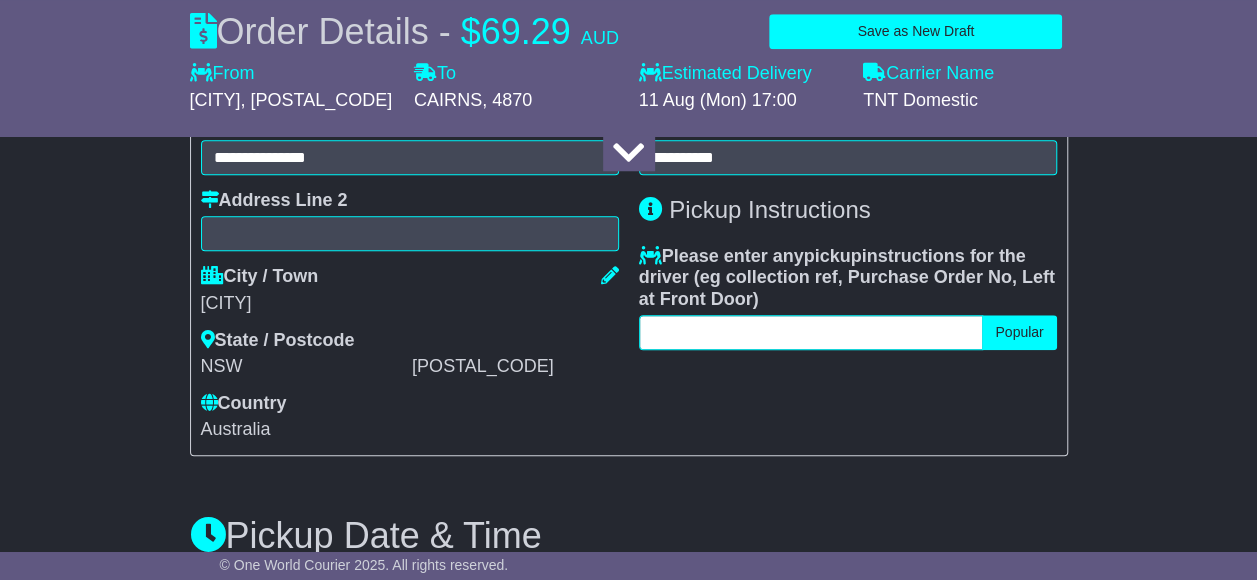 click at bounding box center [811, 332] 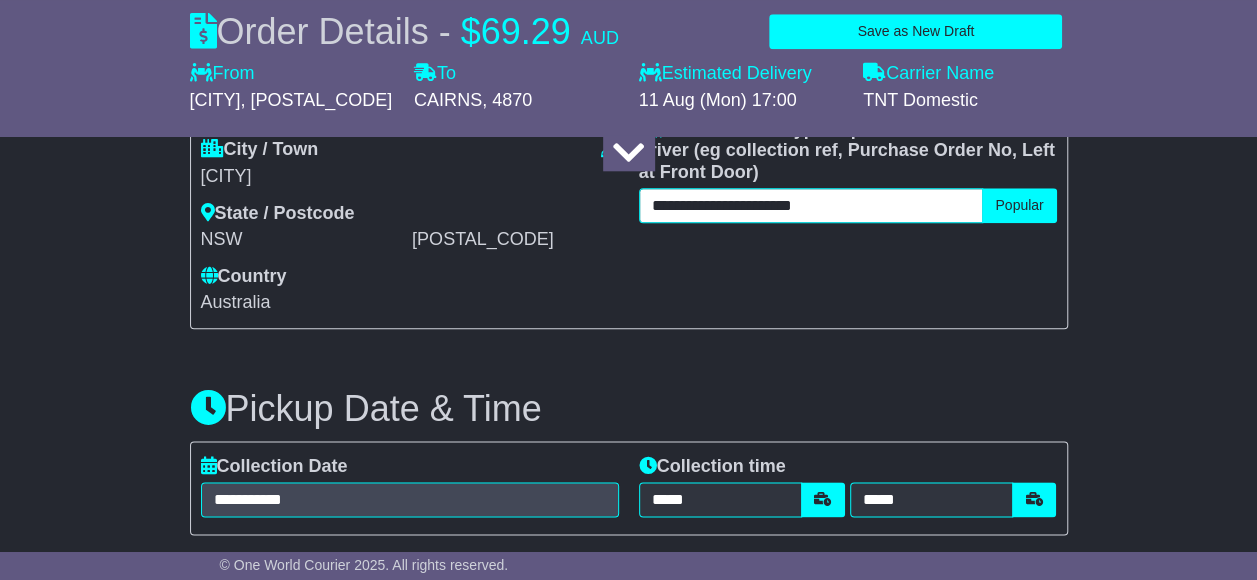scroll, scrollTop: 1058, scrollLeft: 0, axis: vertical 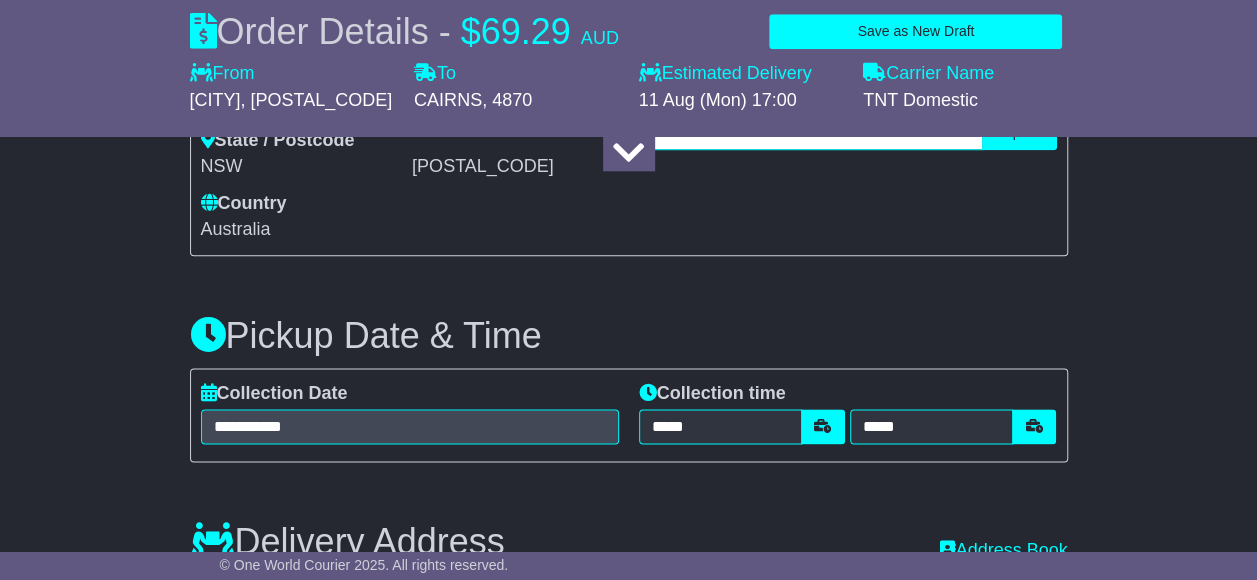 type on "**********" 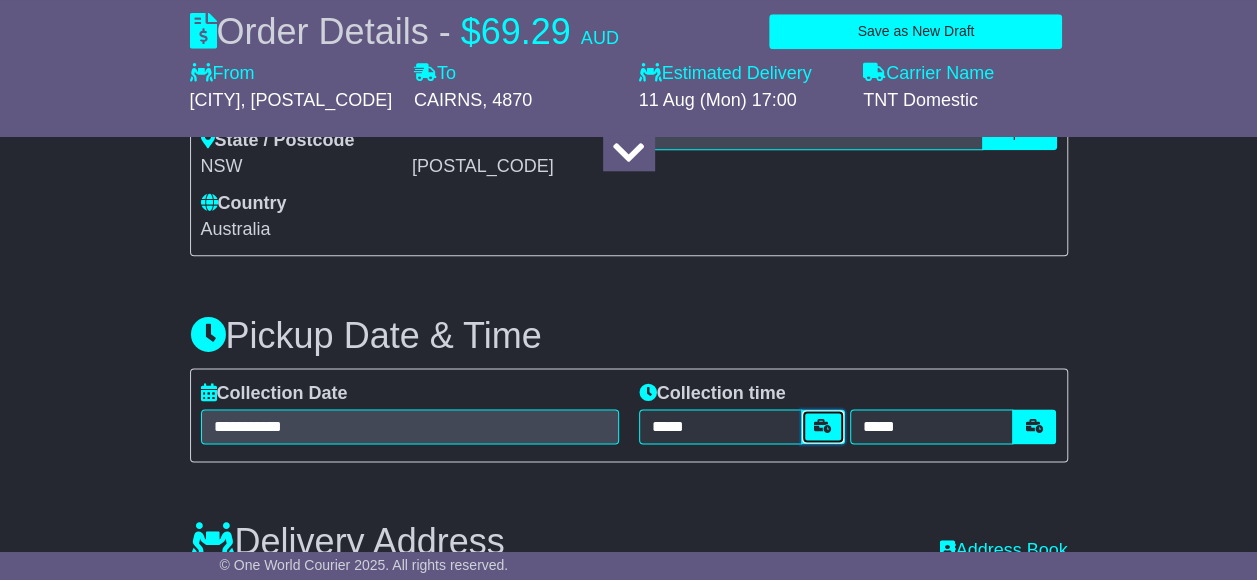 click at bounding box center (823, 426) 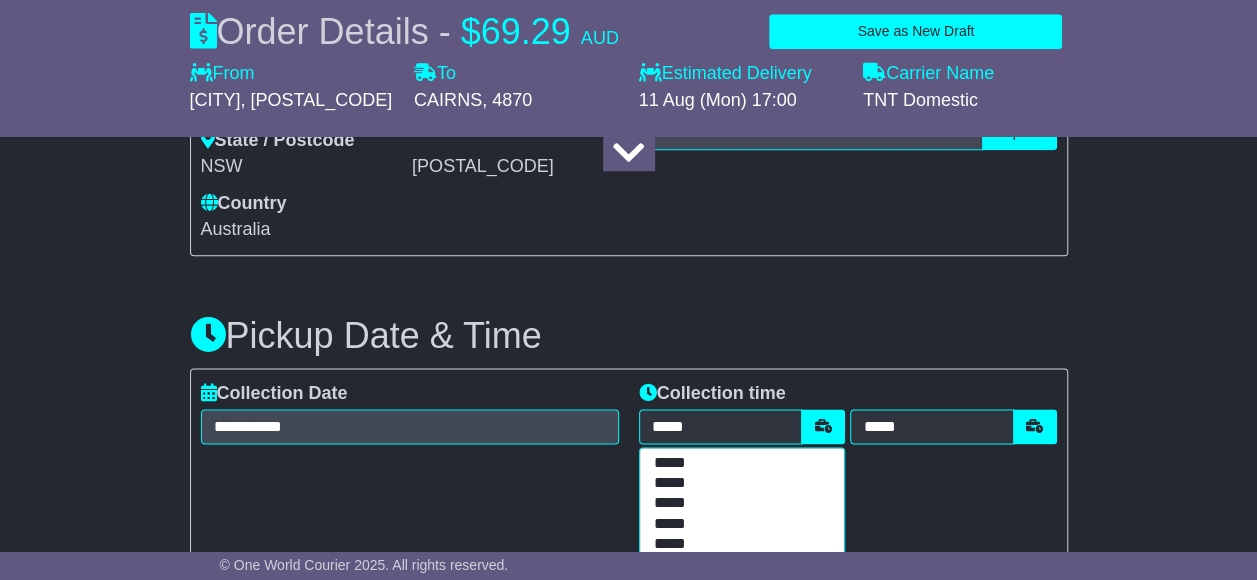 scroll, scrollTop: 1099, scrollLeft: 0, axis: vertical 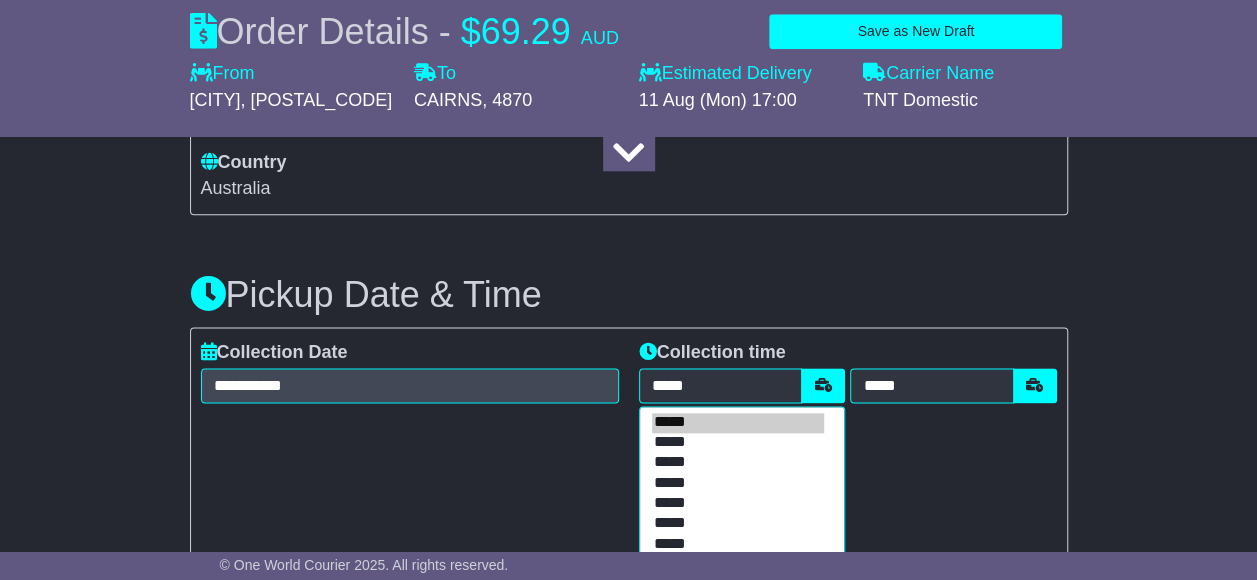 click on "*****" at bounding box center (738, 443) 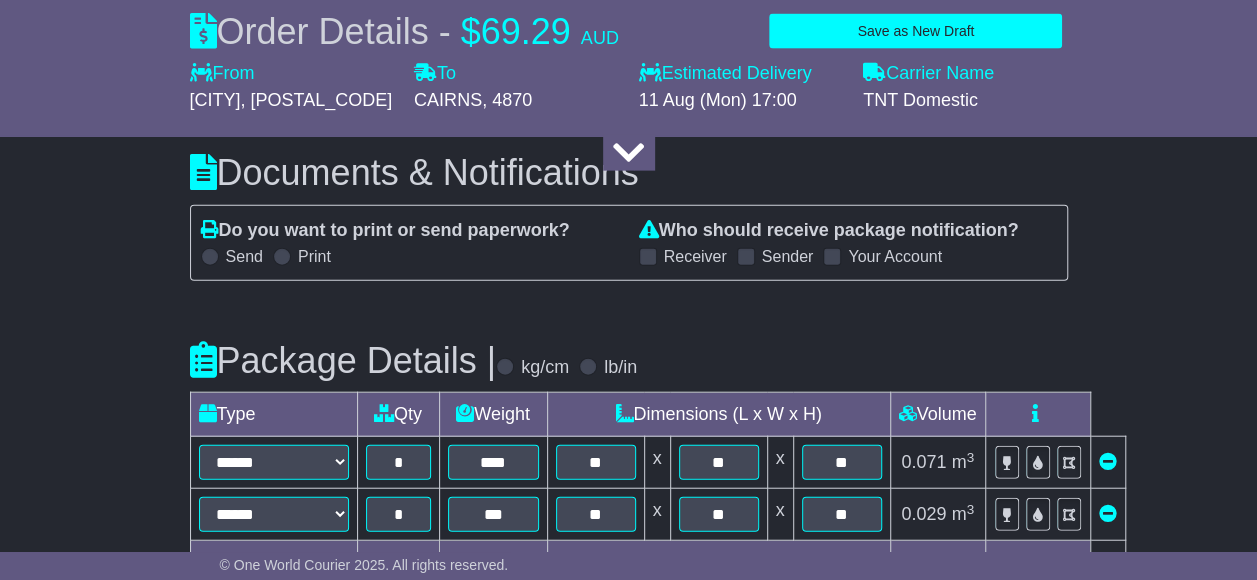 scroll, scrollTop: 2199, scrollLeft: 0, axis: vertical 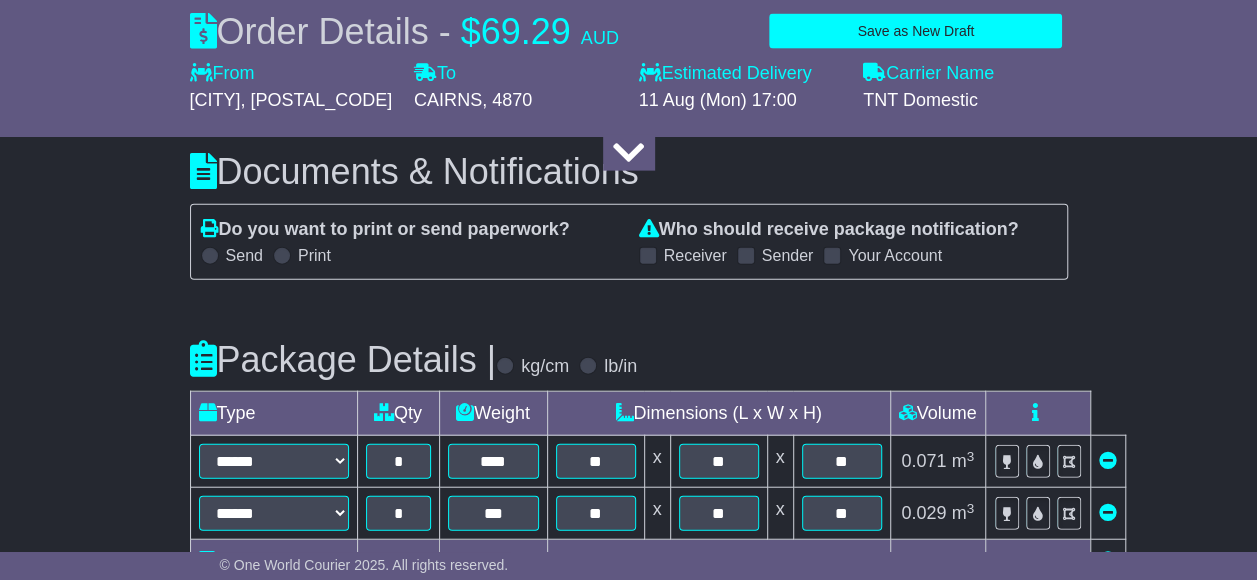 click at bounding box center [648, 256] 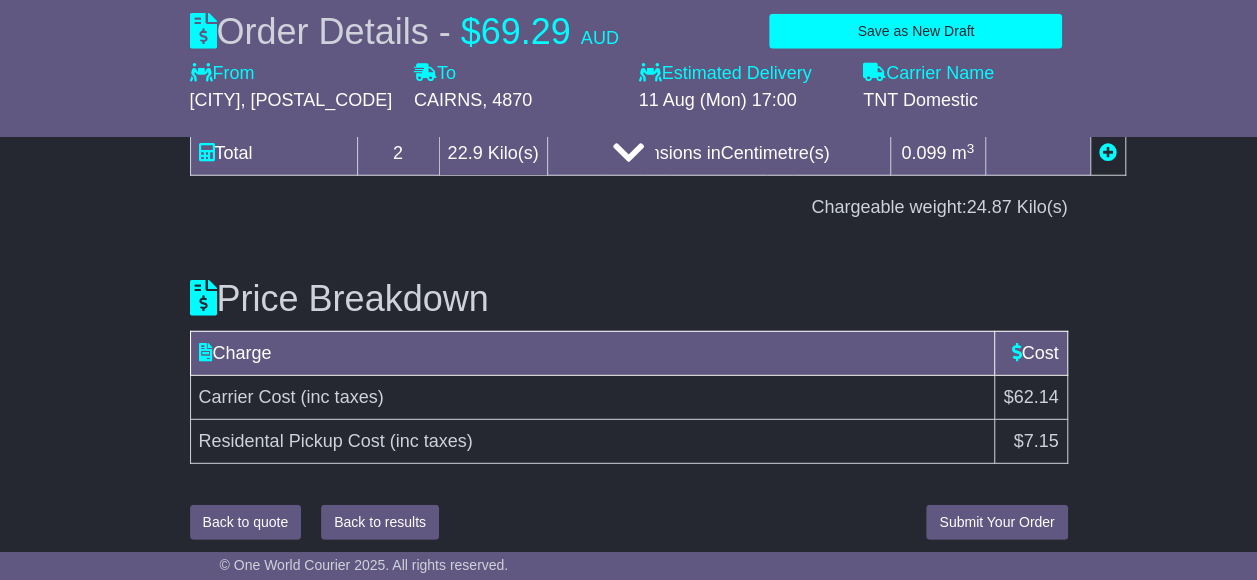 scroll, scrollTop: 2610, scrollLeft: 0, axis: vertical 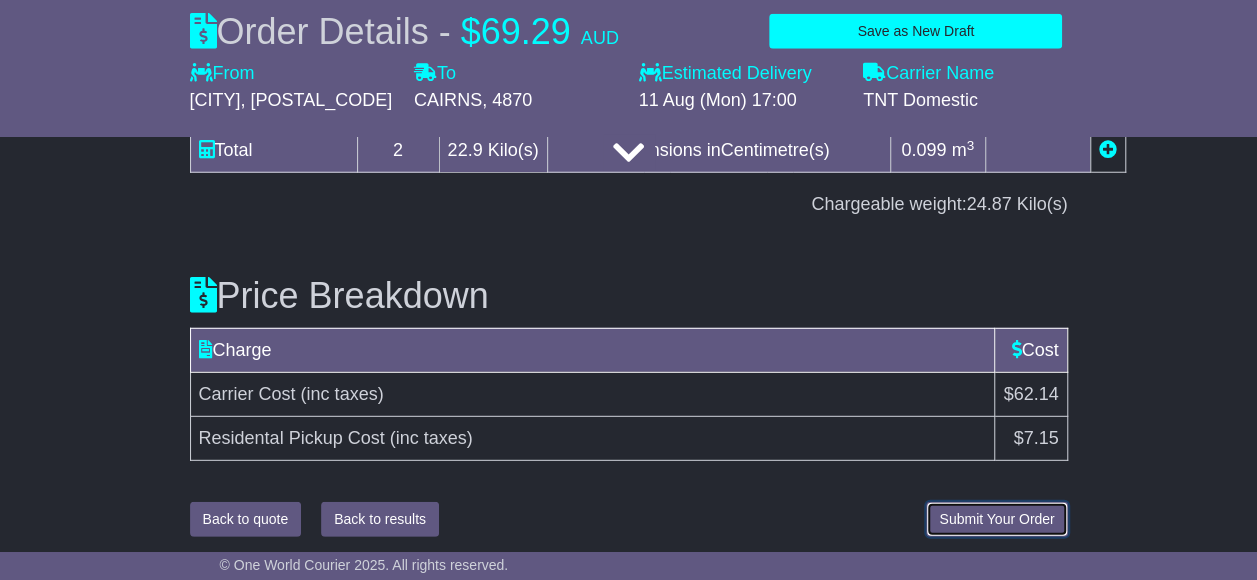 click on "Submit Your Order" at bounding box center [996, 519] 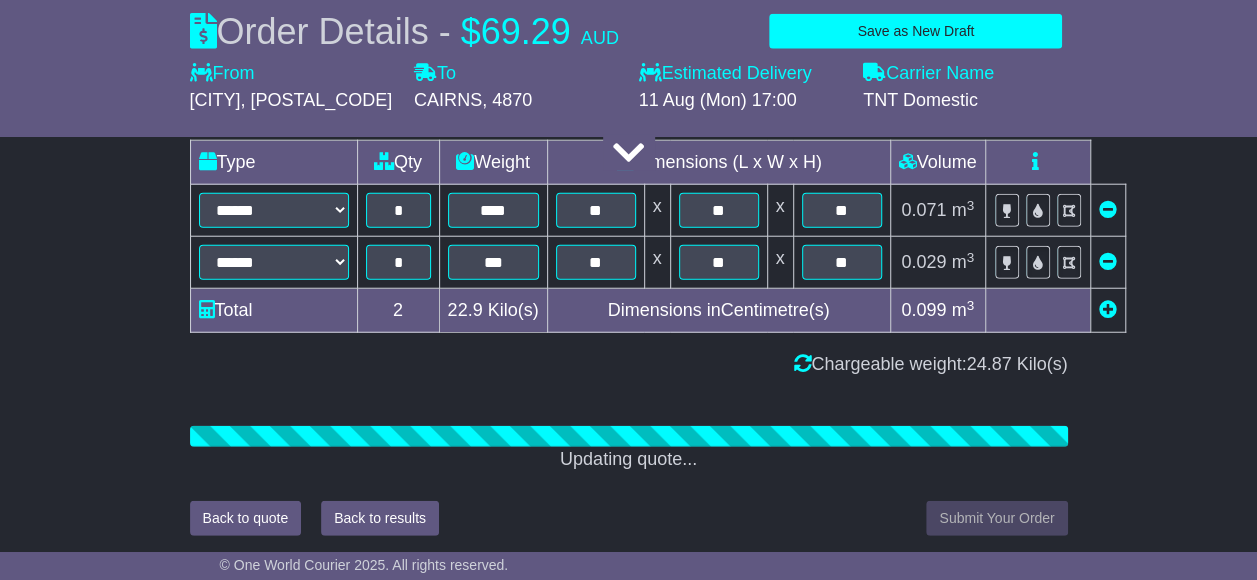 scroll, scrollTop: 2610, scrollLeft: 0, axis: vertical 